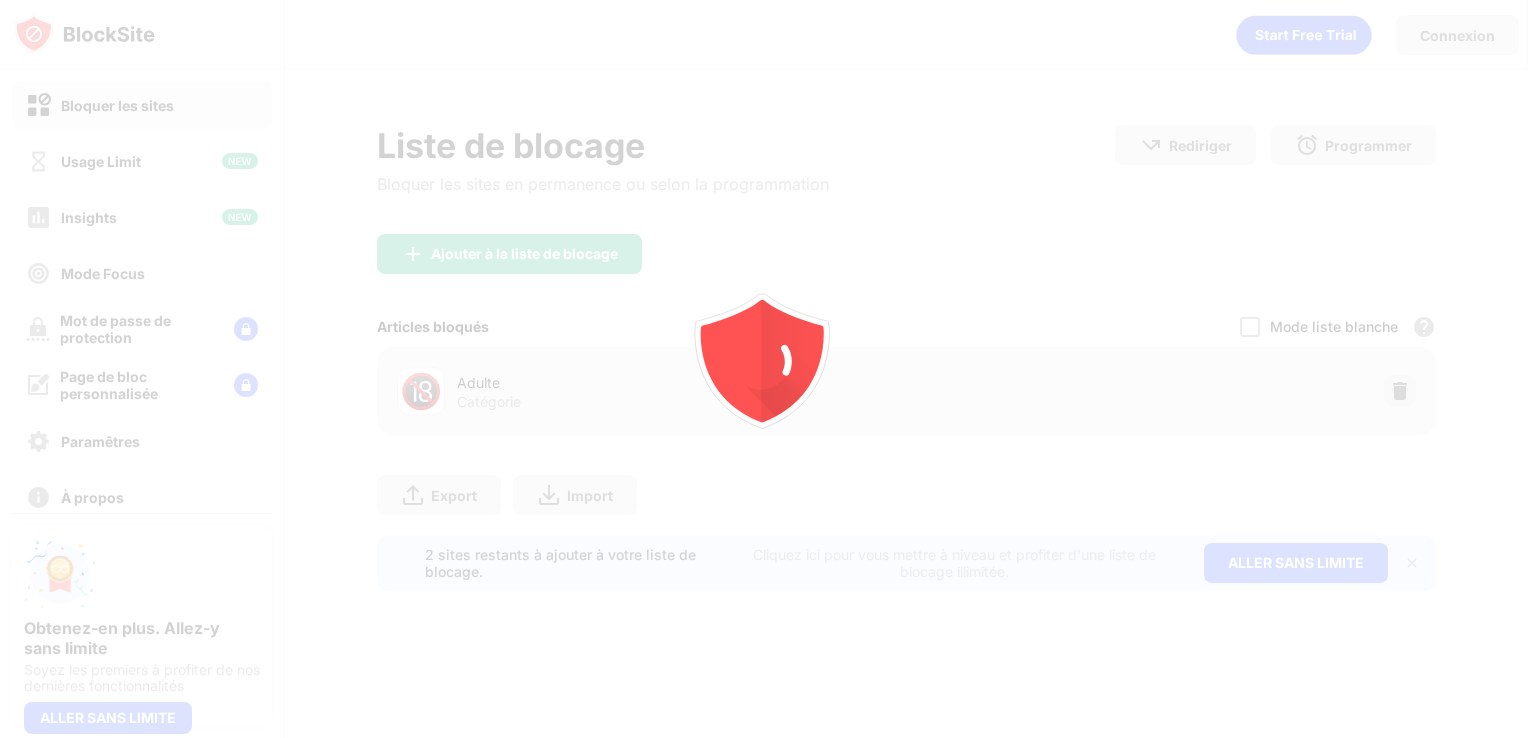 scroll, scrollTop: 0, scrollLeft: 0, axis: both 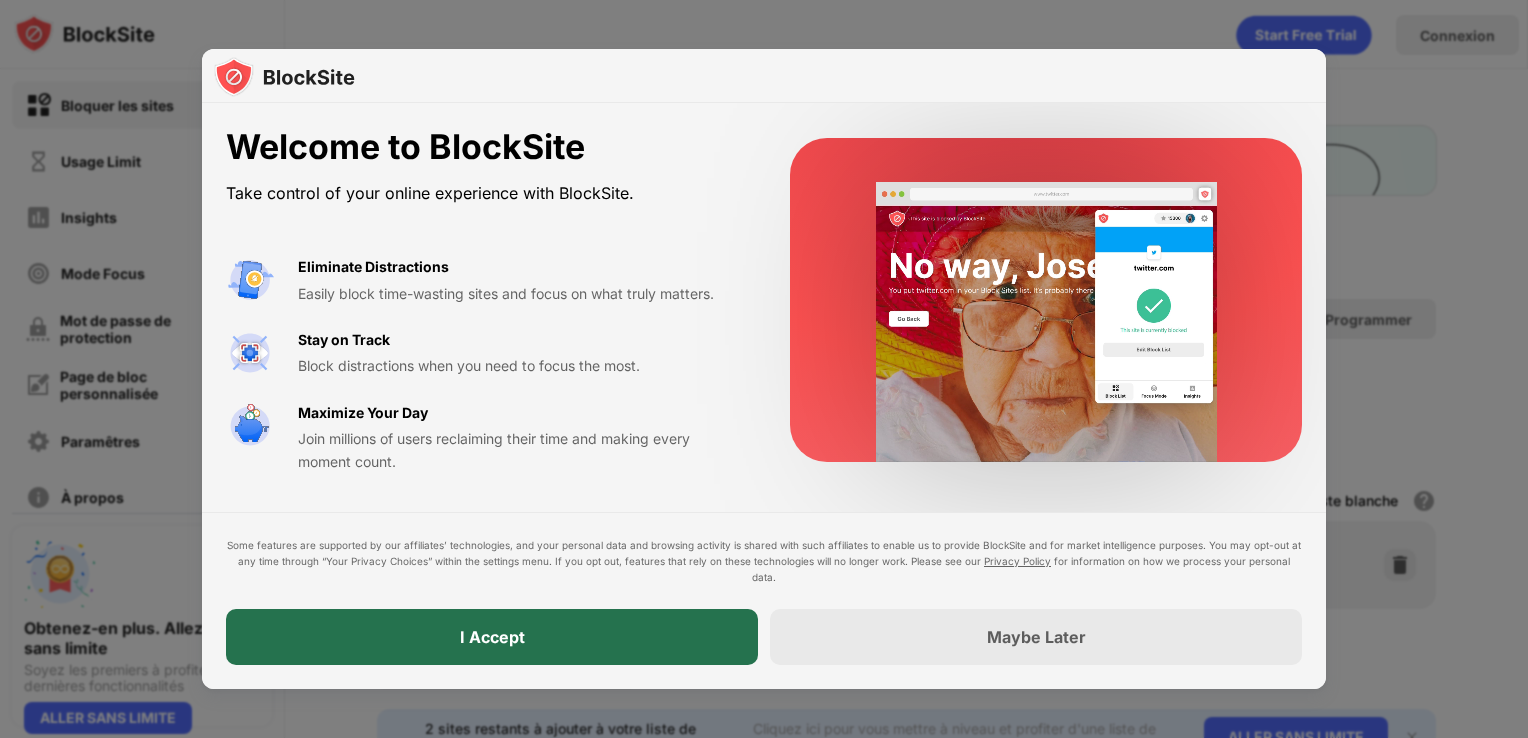 click on "I Accept" at bounding box center [492, 637] 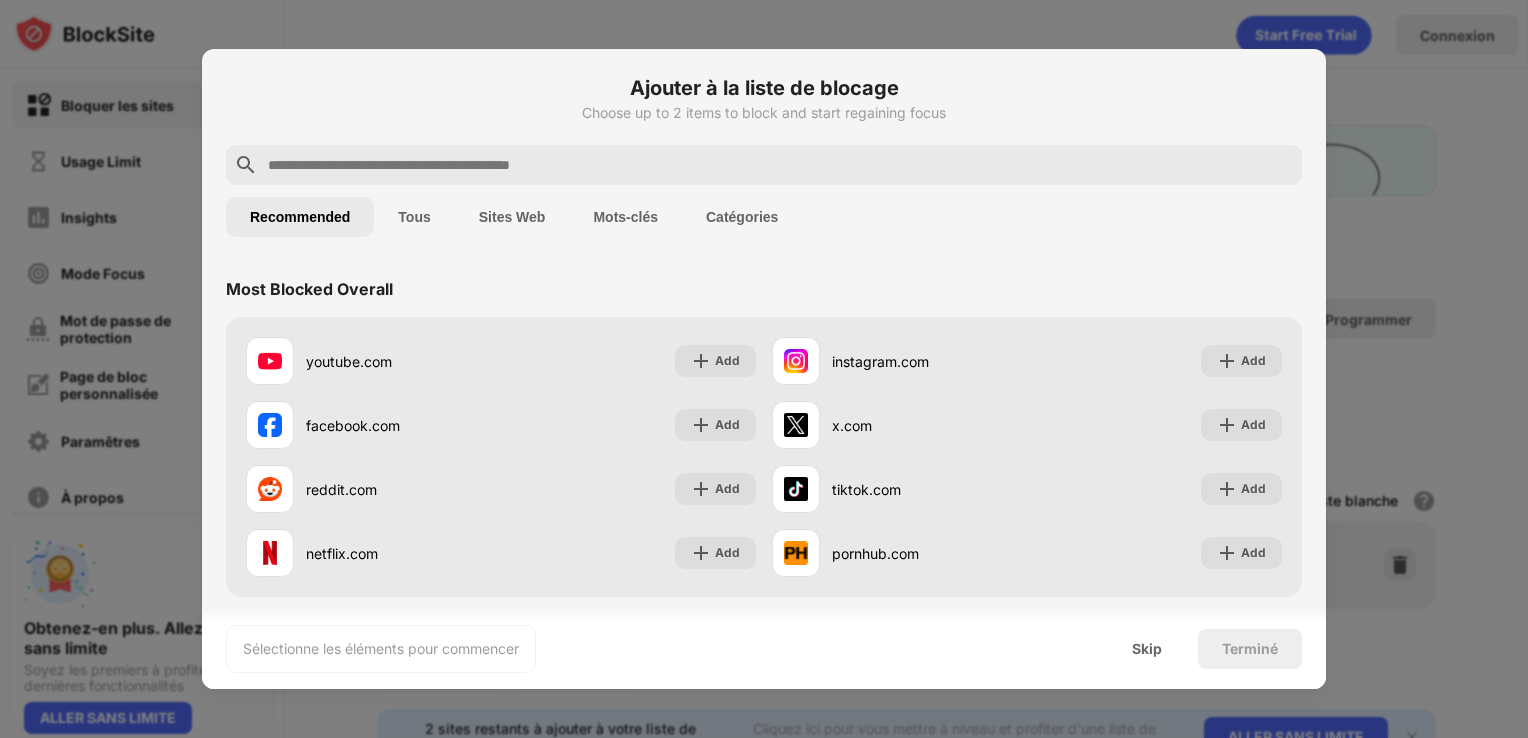 click at bounding box center (780, 165) 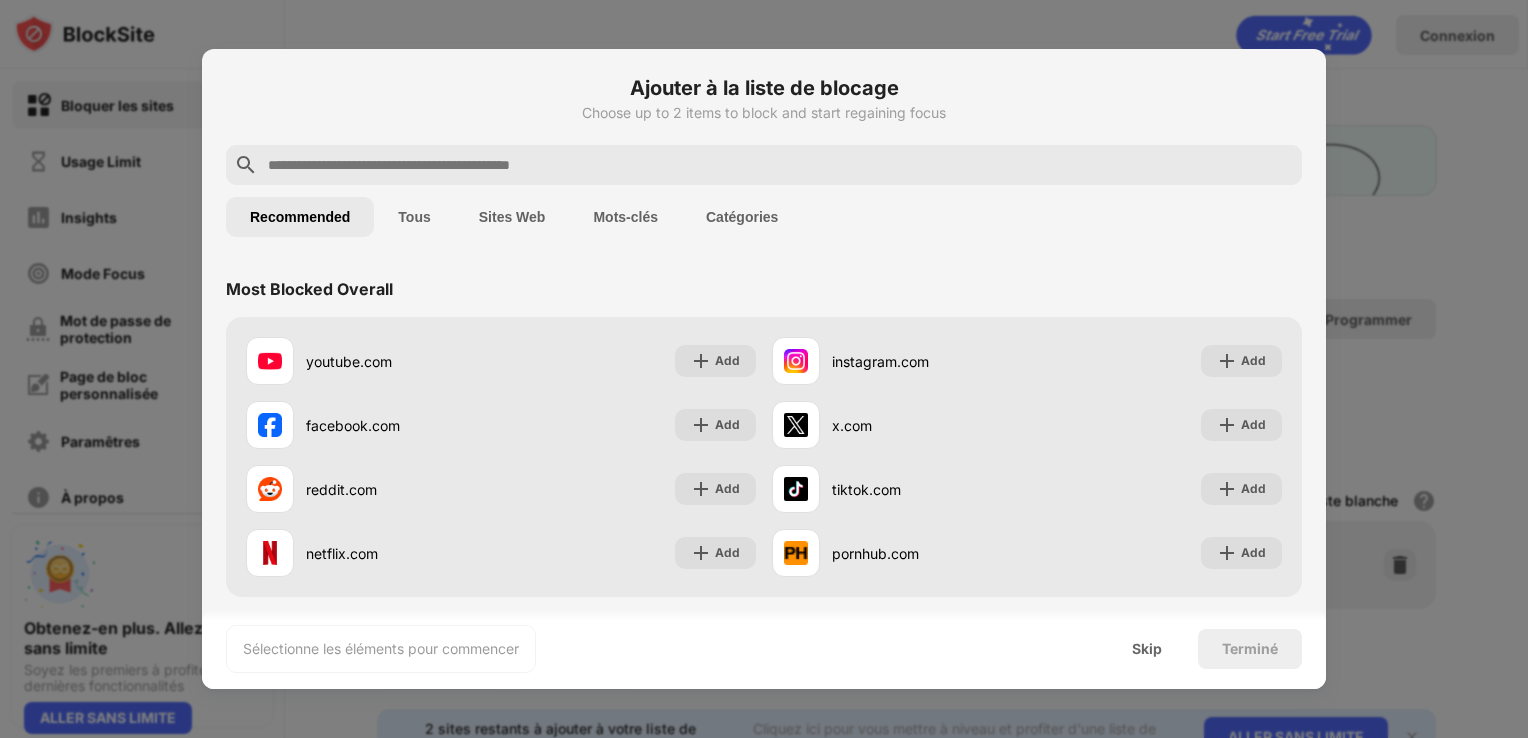 click at bounding box center [780, 165] 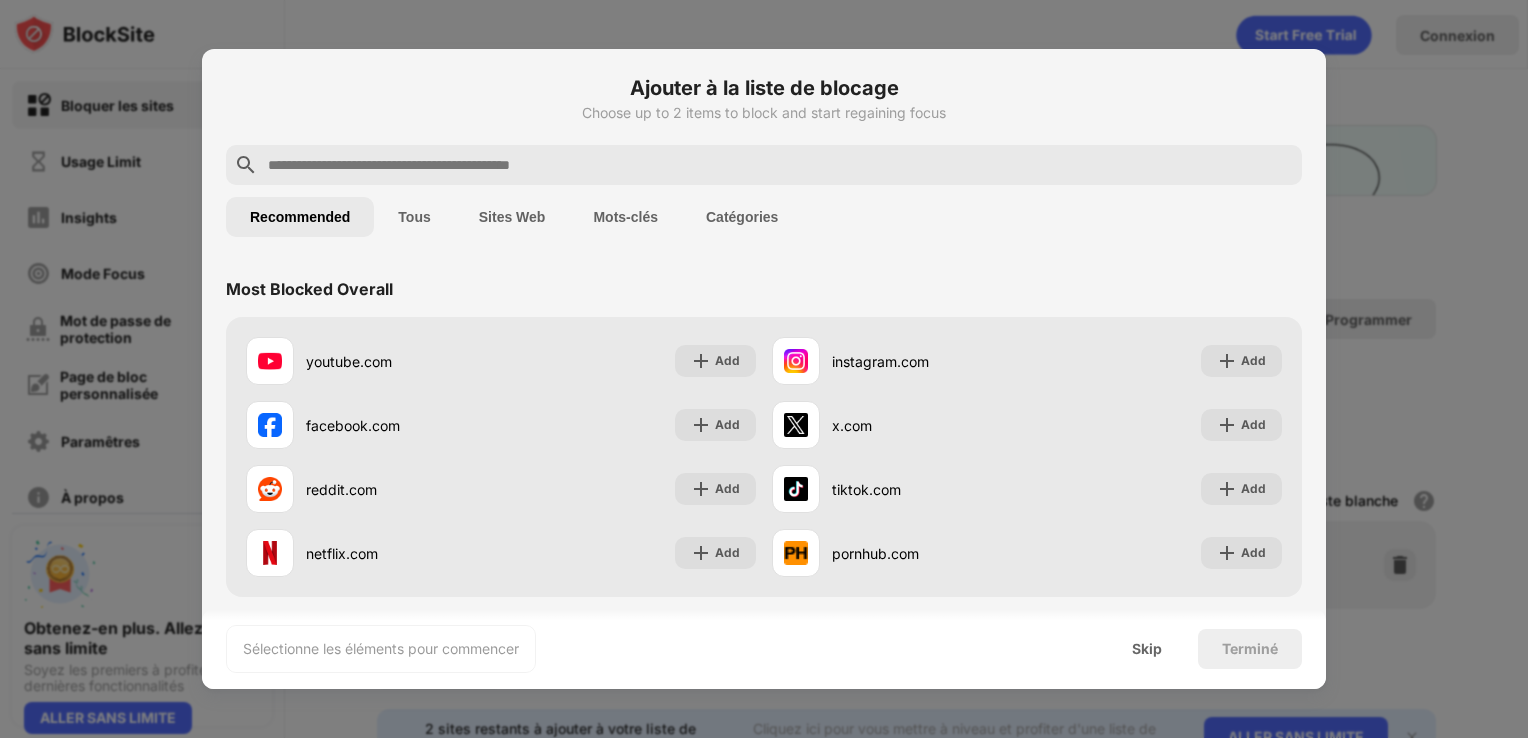 click at bounding box center (780, 165) 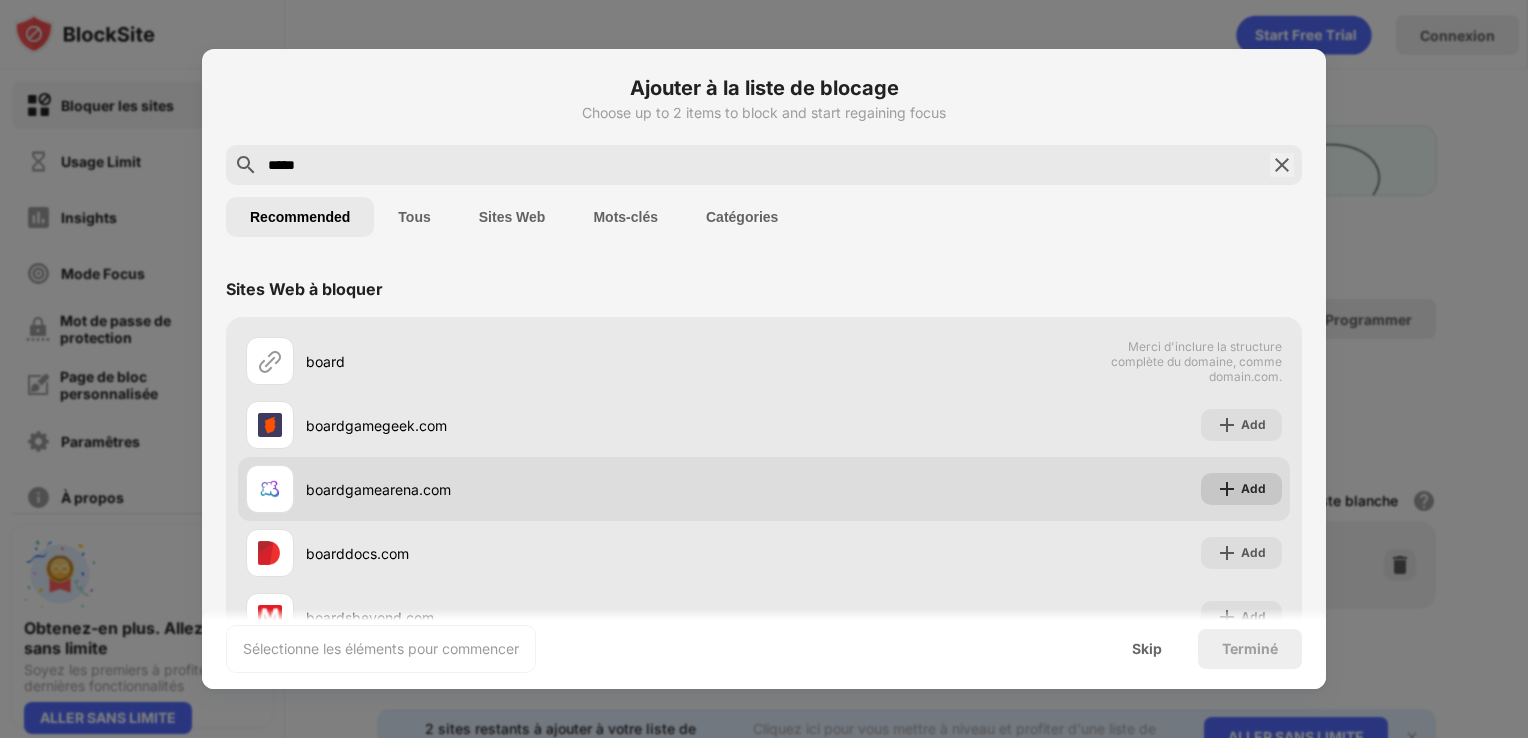 type on "*****" 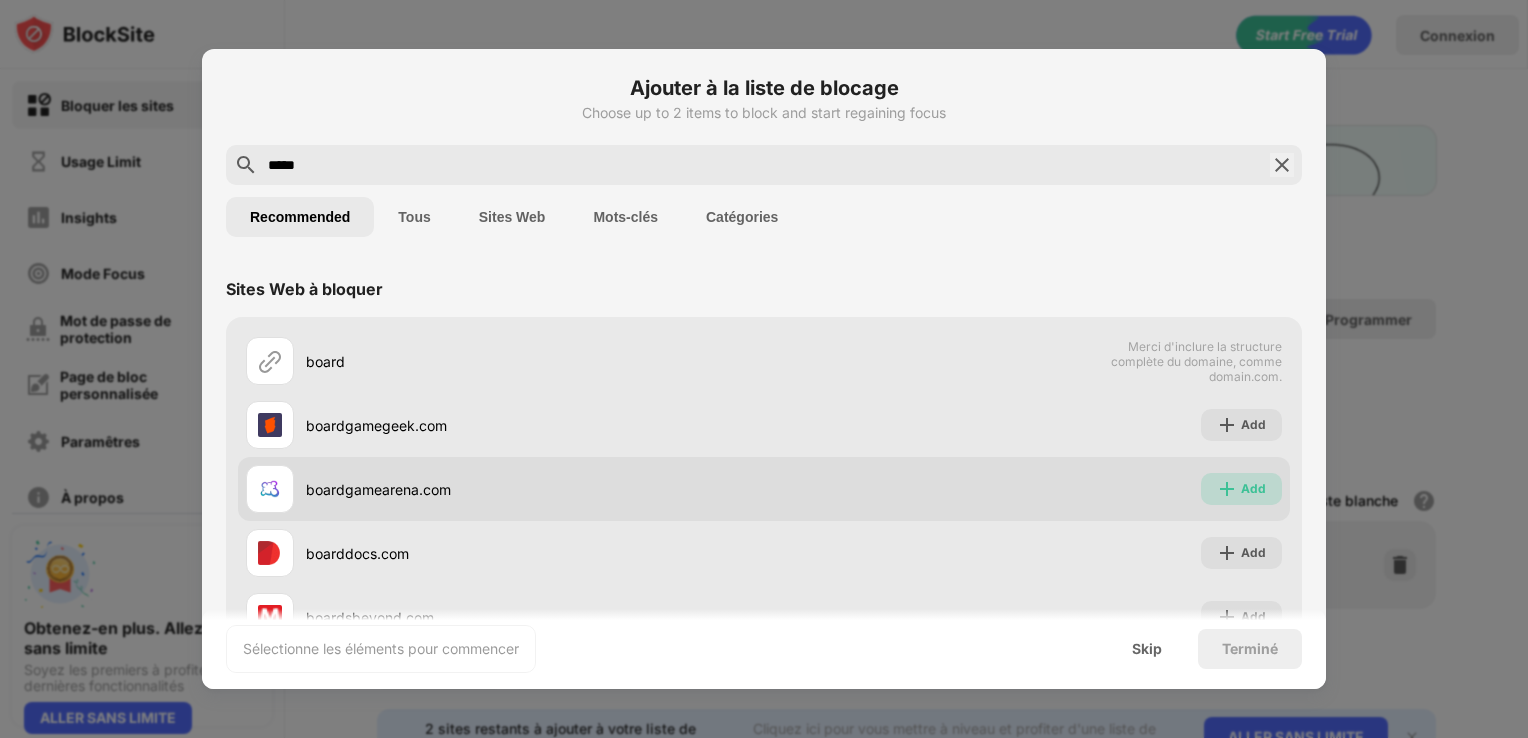 click at bounding box center [1227, 489] 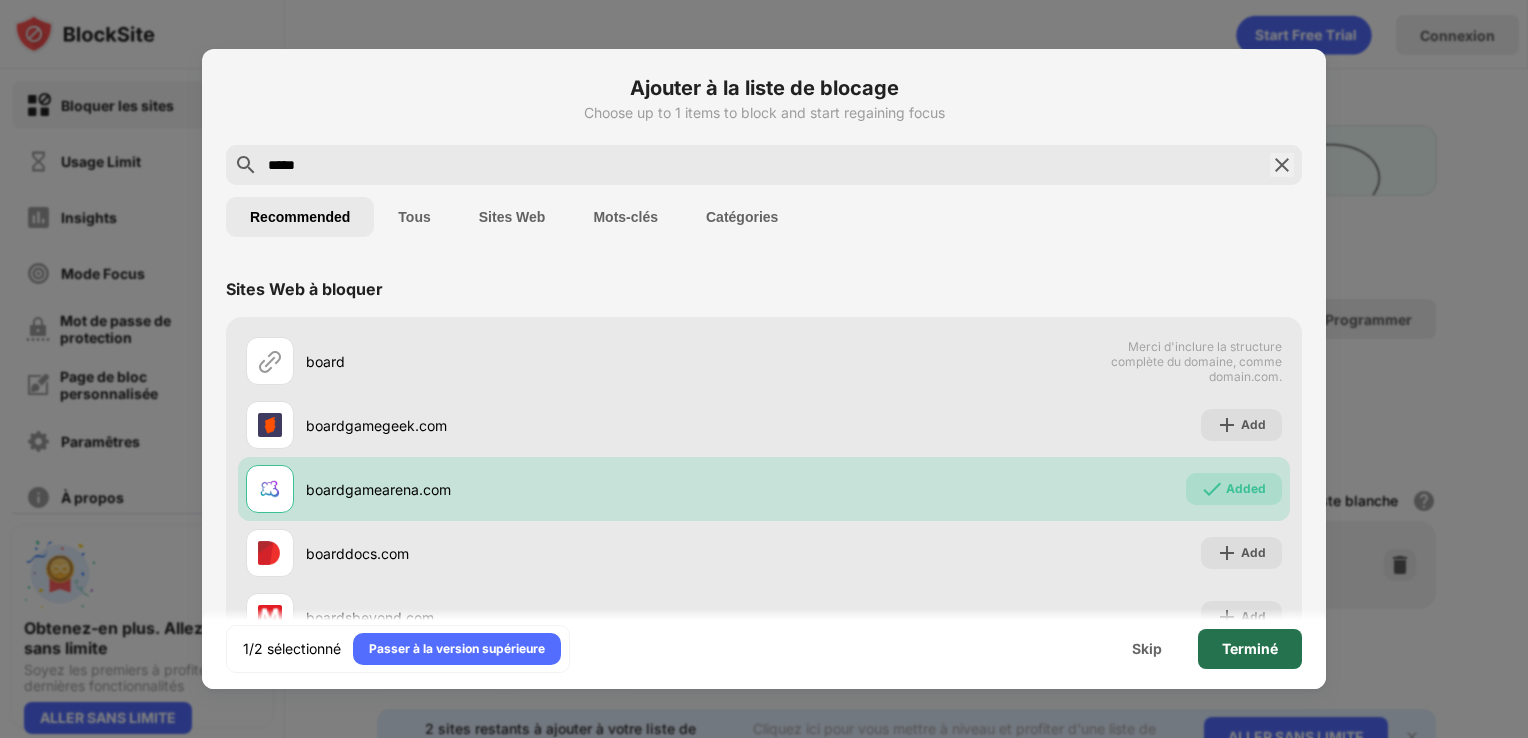 click on "Terminé" at bounding box center [1250, 649] 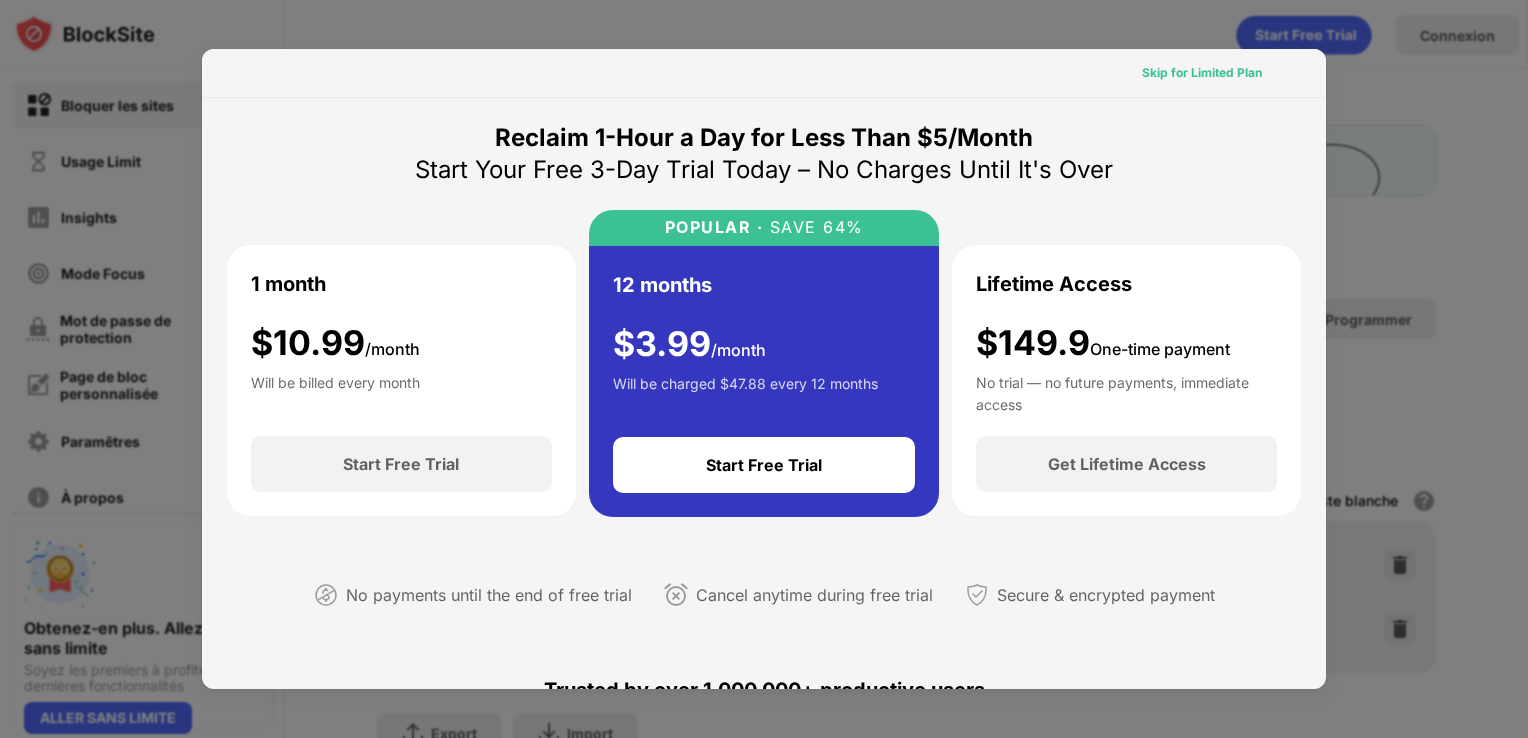 click on "Skip for Limited Plan" at bounding box center [1202, 73] 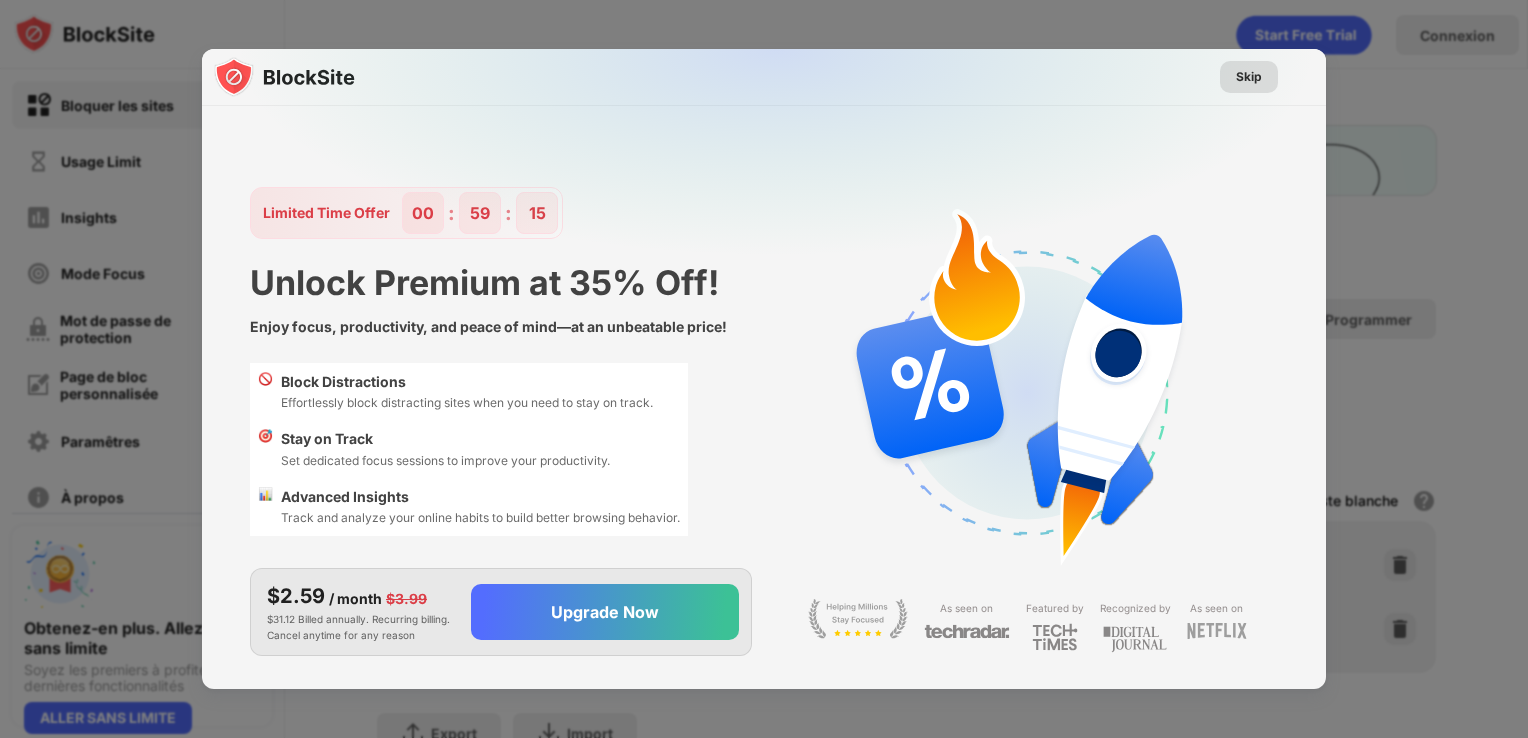 click on "Skip" at bounding box center (1249, 77) 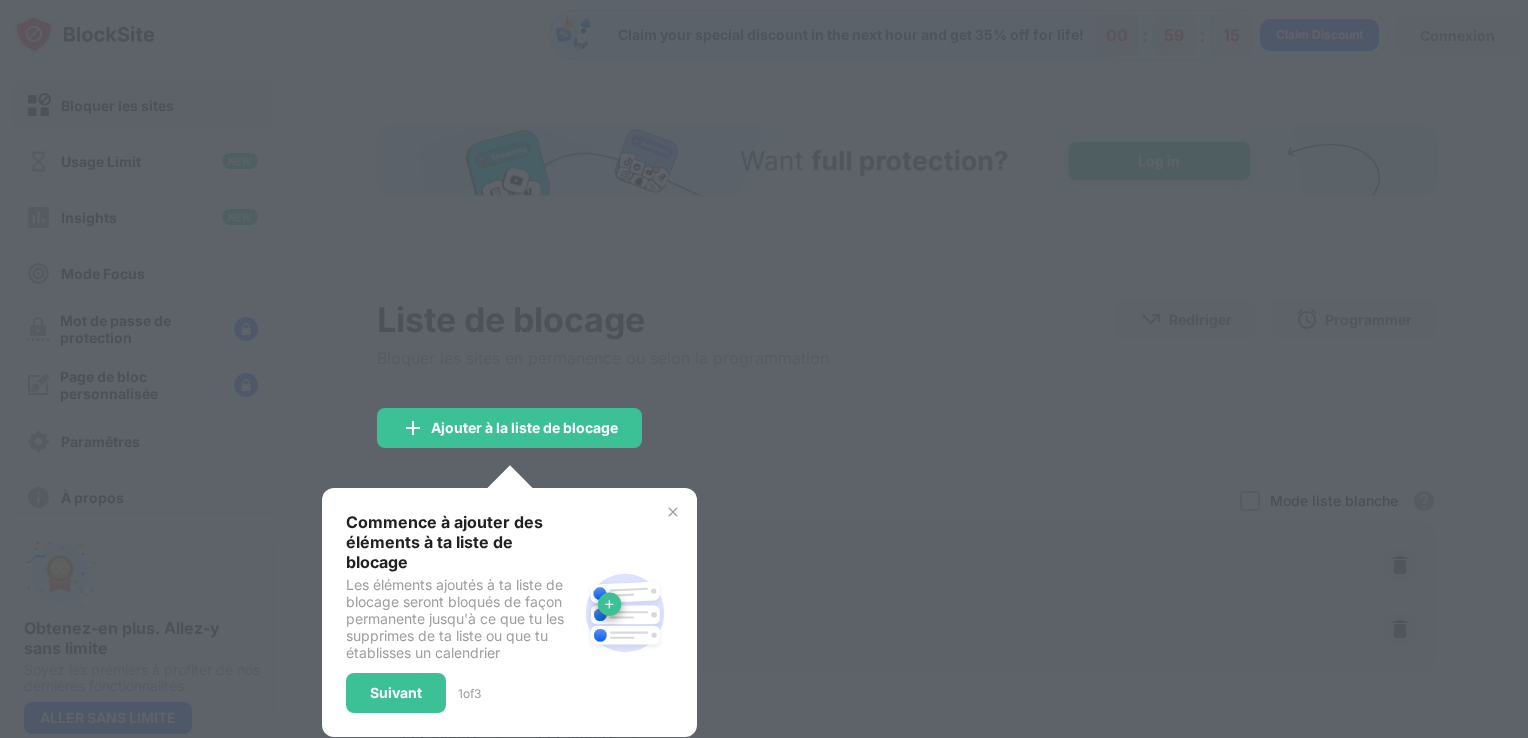scroll, scrollTop: 0, scrollLeft: 0, axis: both 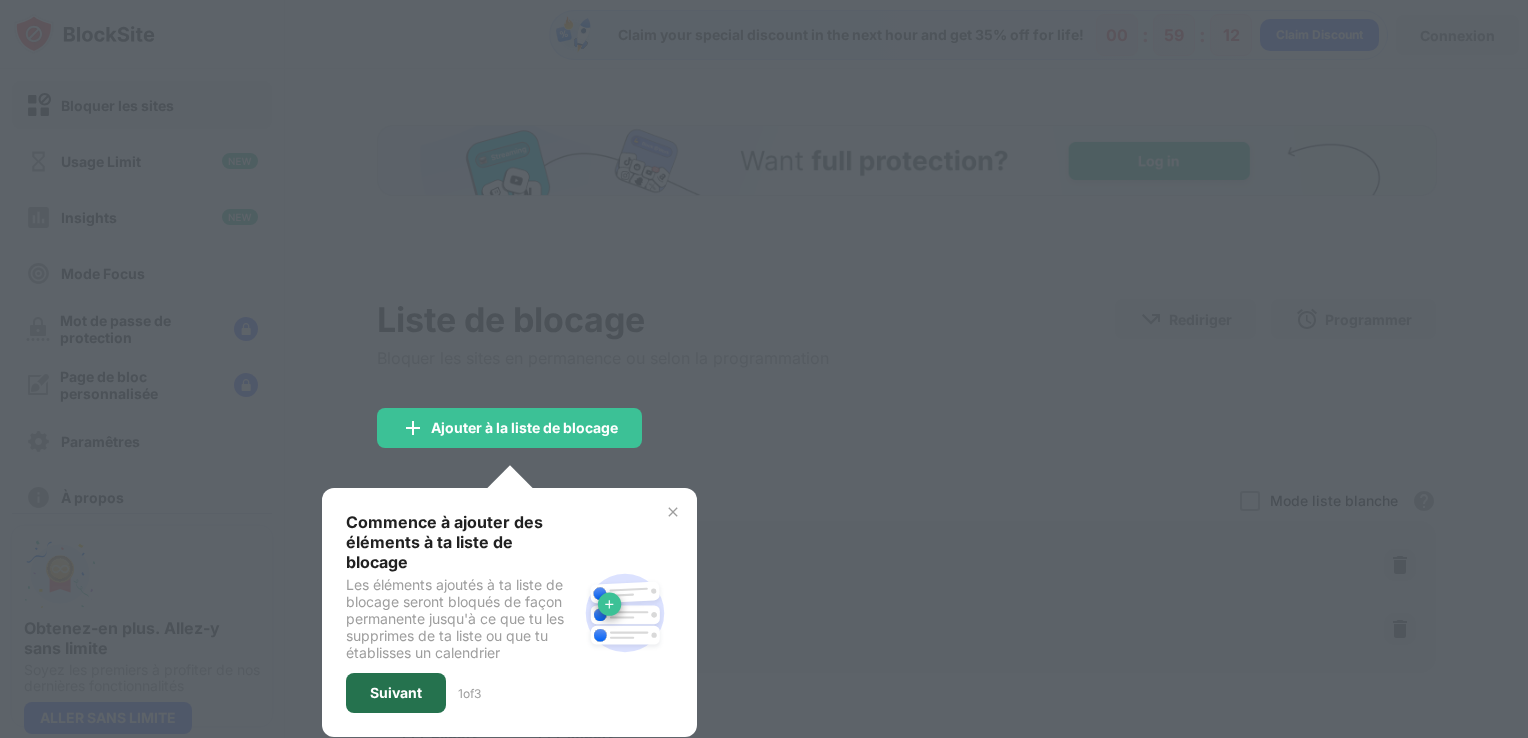 click on "Suivant" at bounding box center [396, 693] 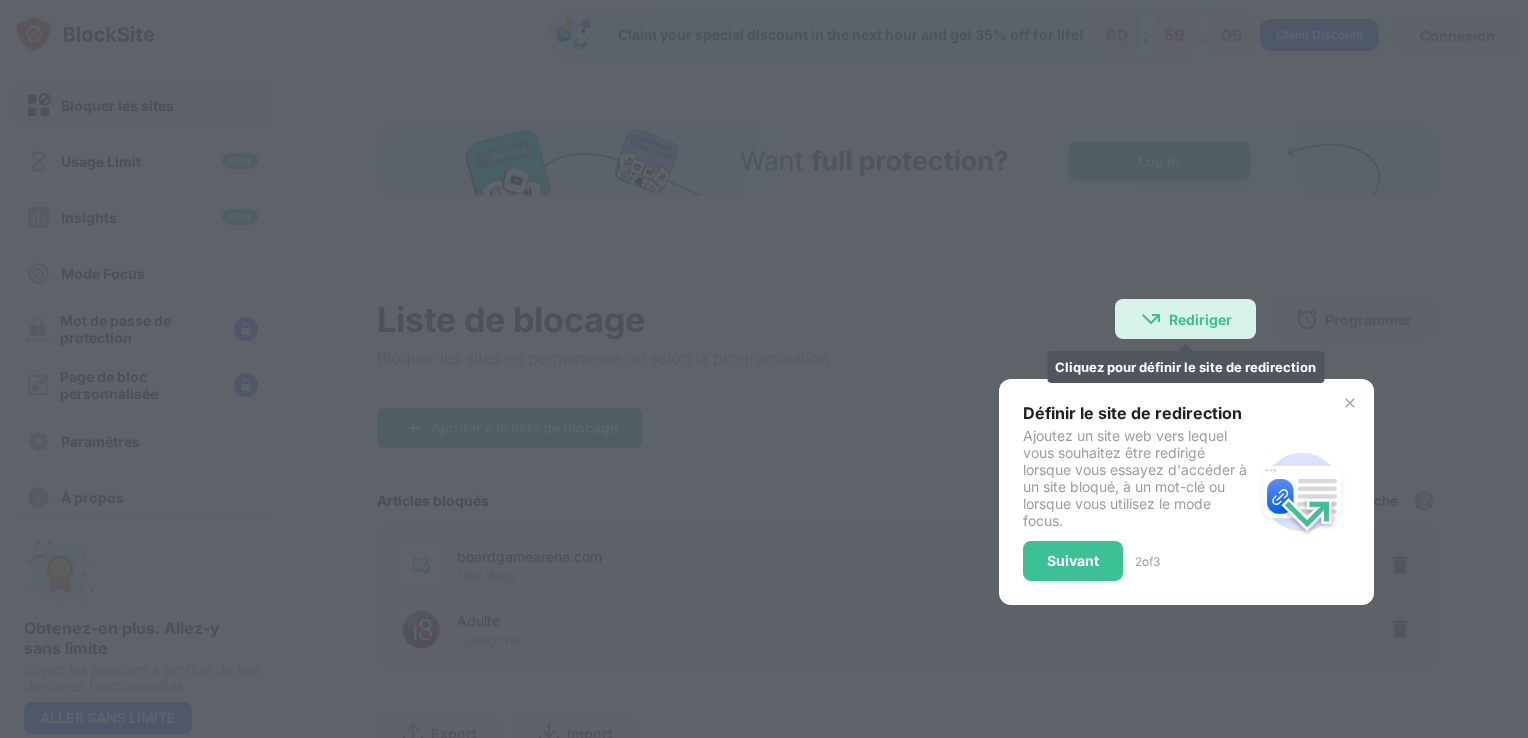 click on "Rediriger Cliquez pour définir le site de redirection" at bounding box center [1185, 319] 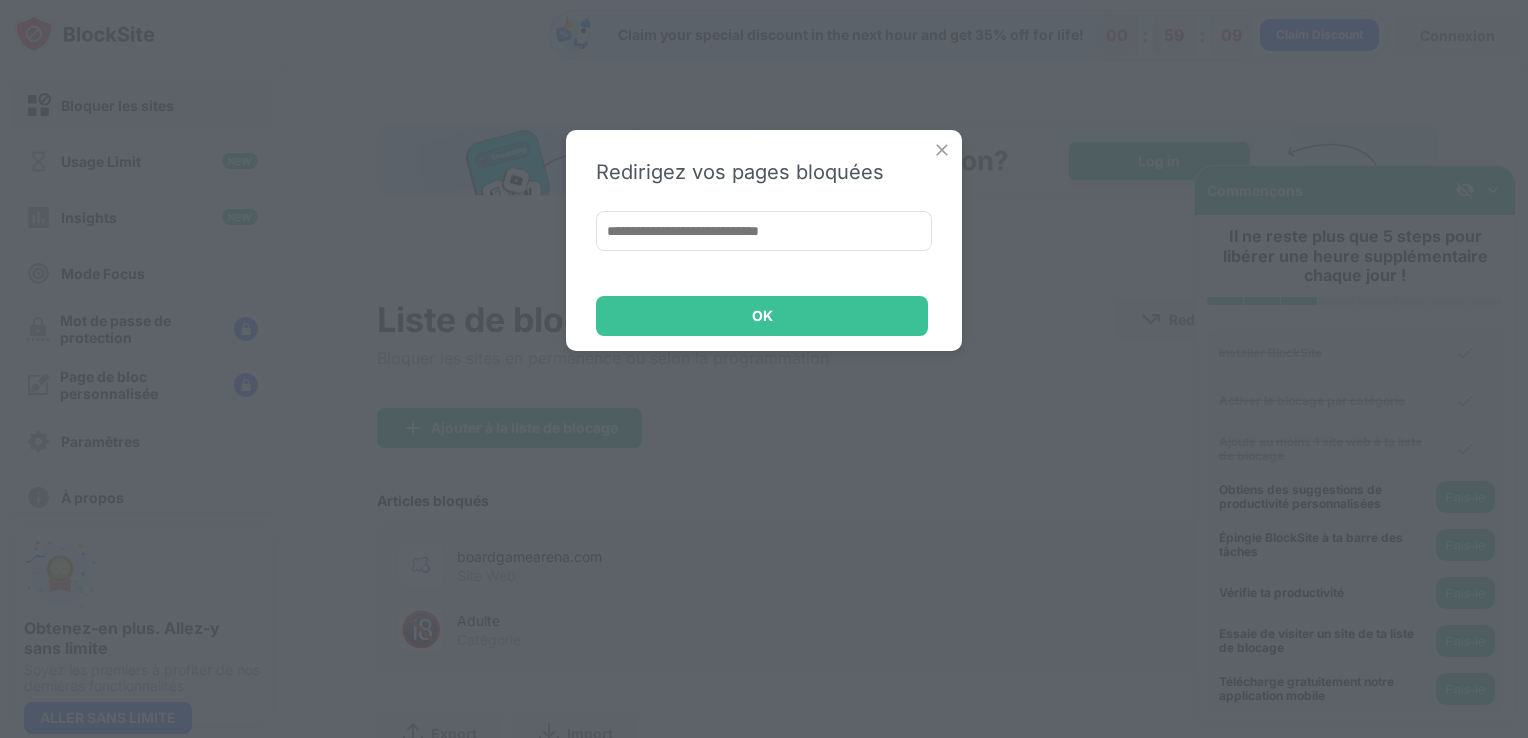 scroll, scrollTop: 0, scrollLeft: 0, axis: both 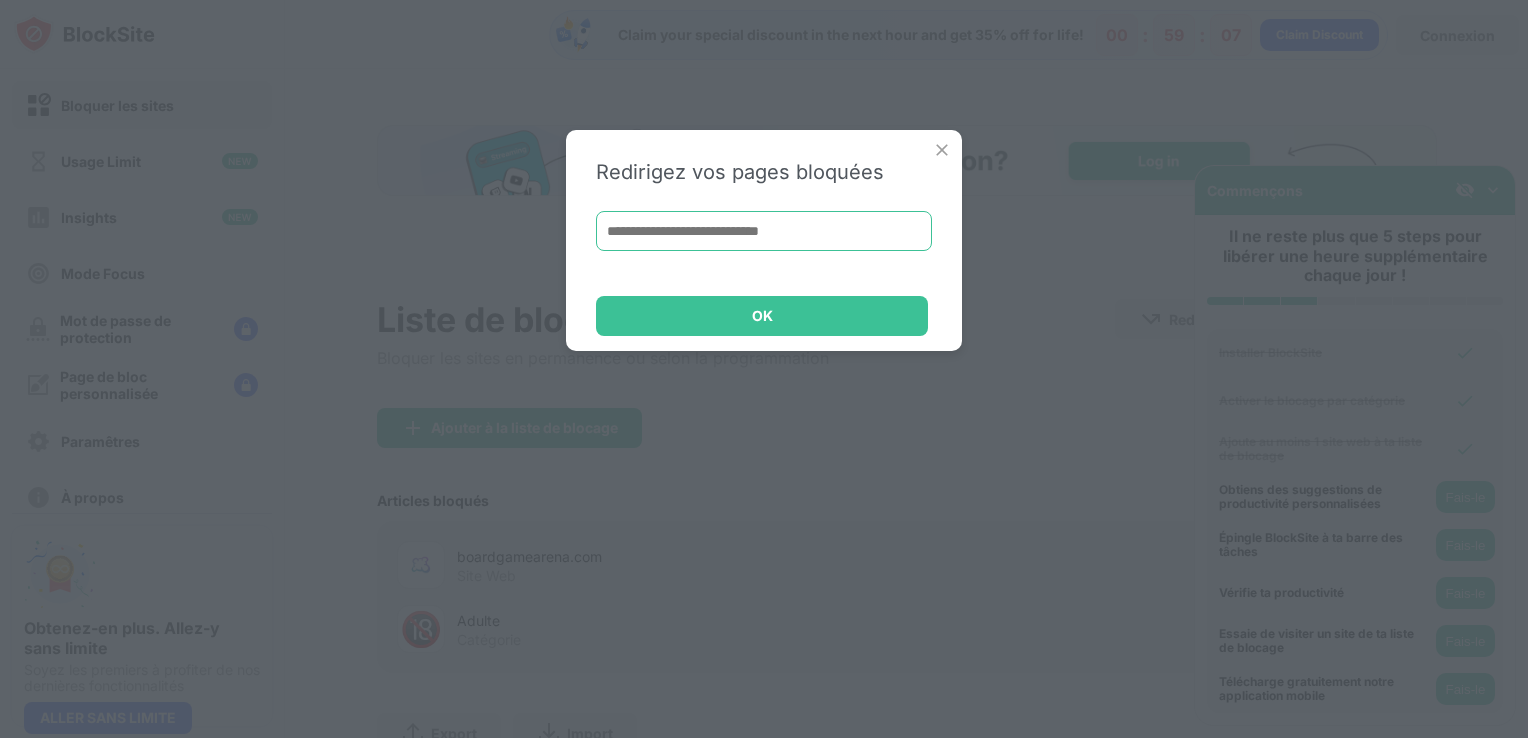 click at bounding box center [764, 231] 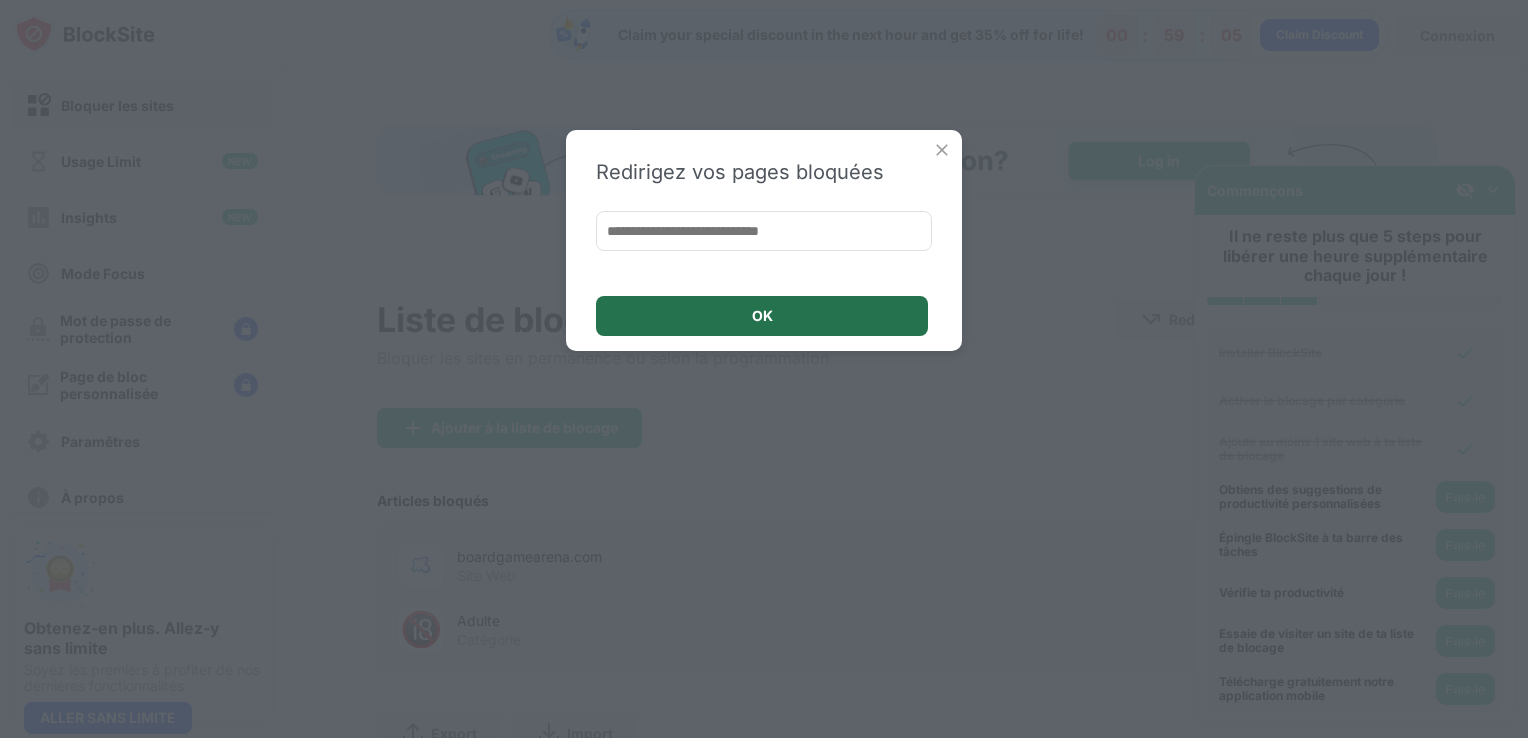 click on "OK" at bounding box center [762, 316] 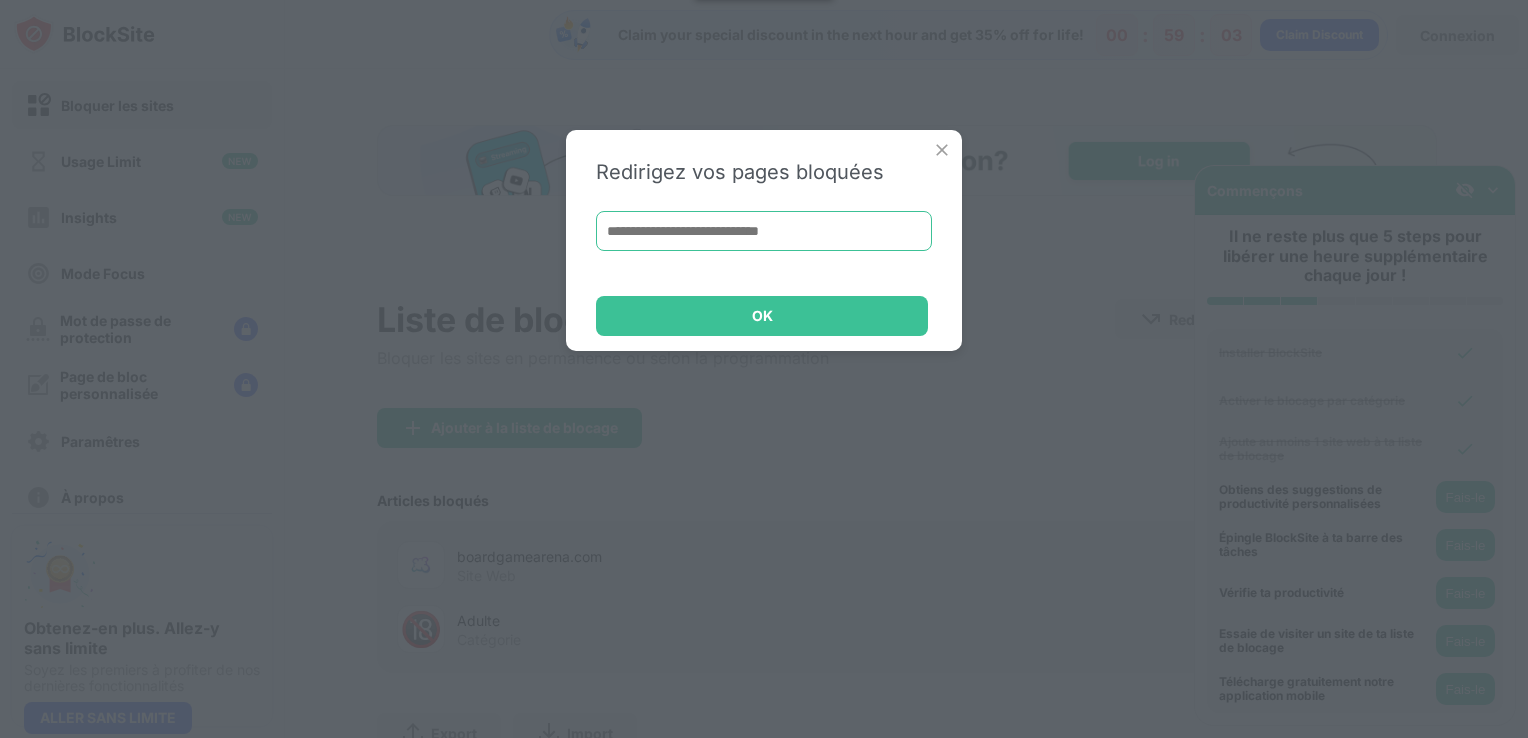 click at bounding box center [764, 231] 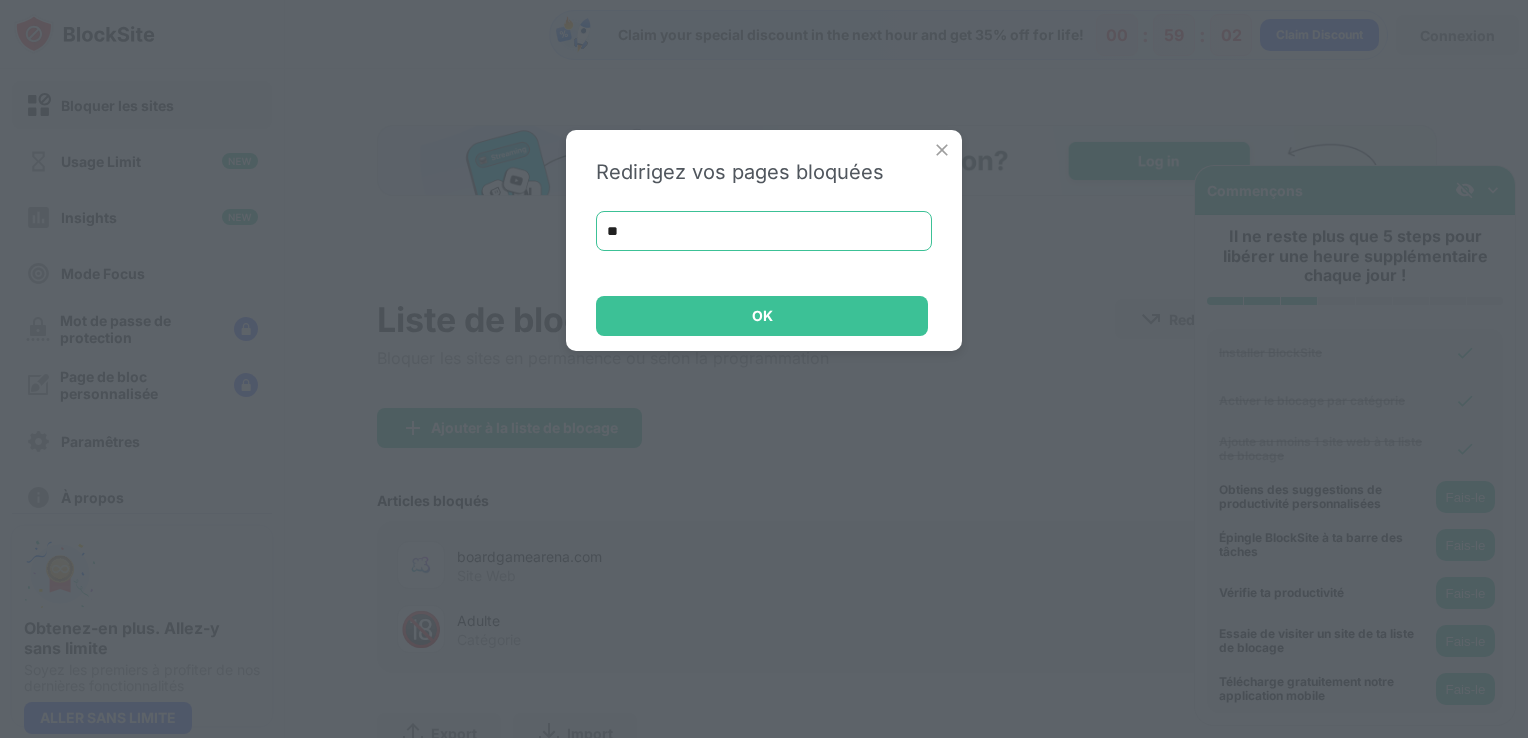 type on "*" 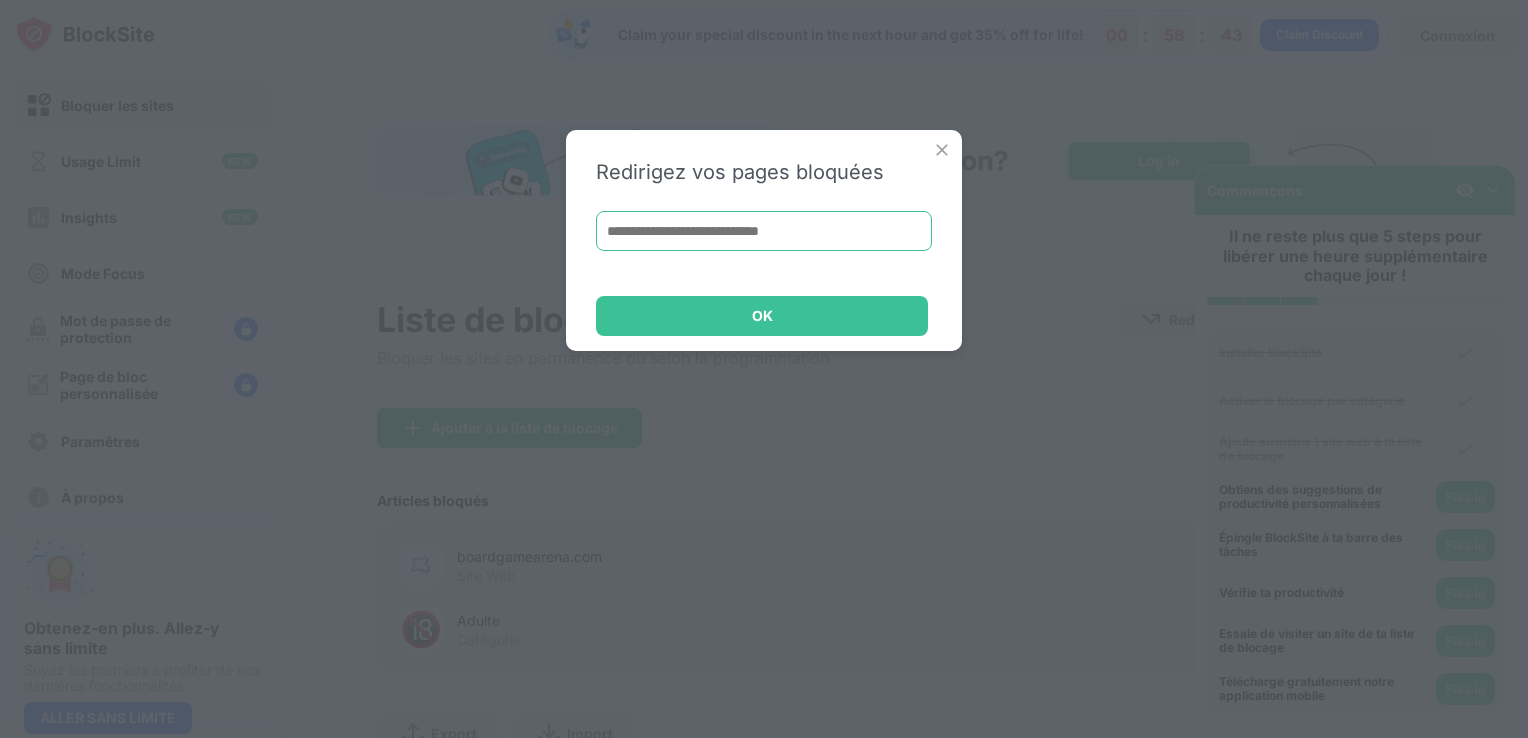 paste on "**********" 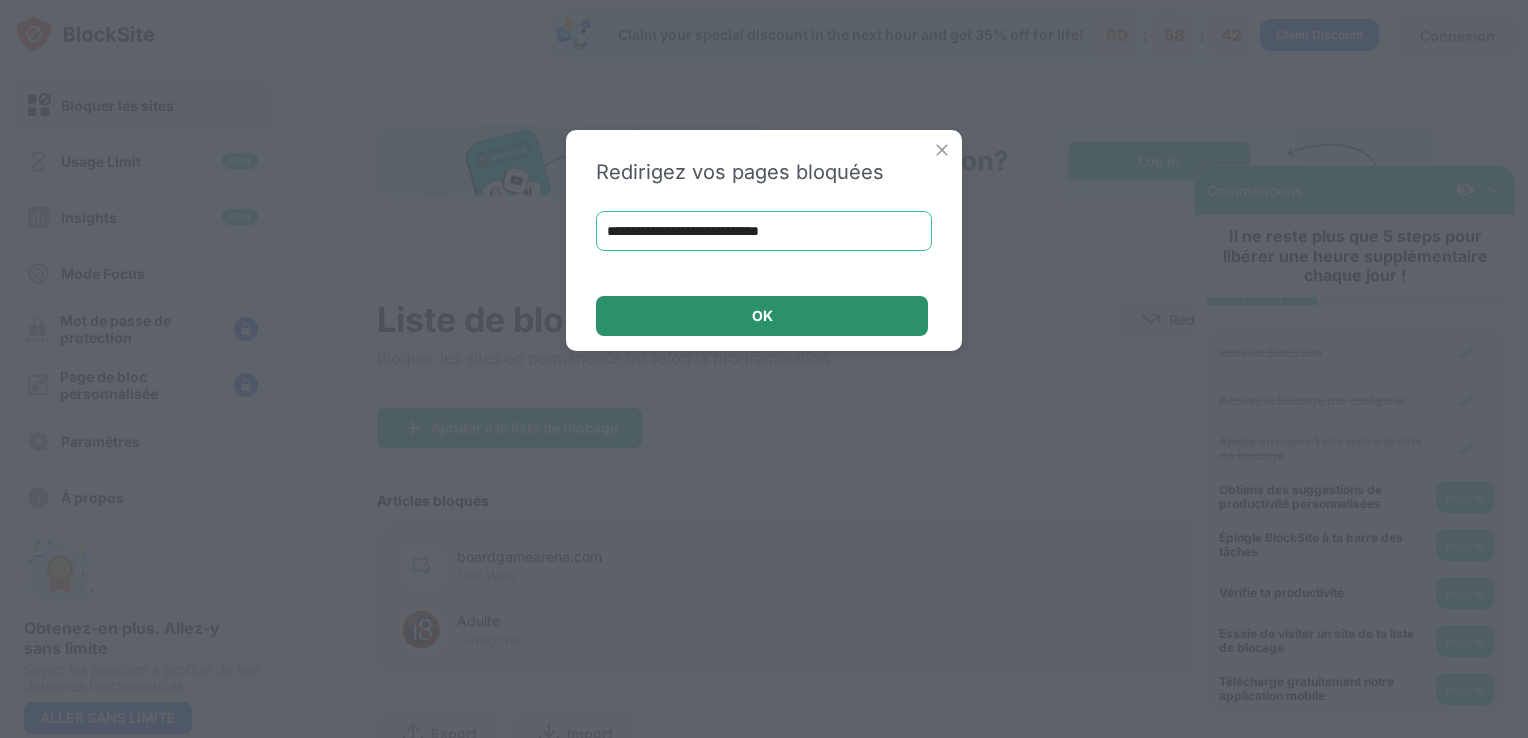 type on "**********" 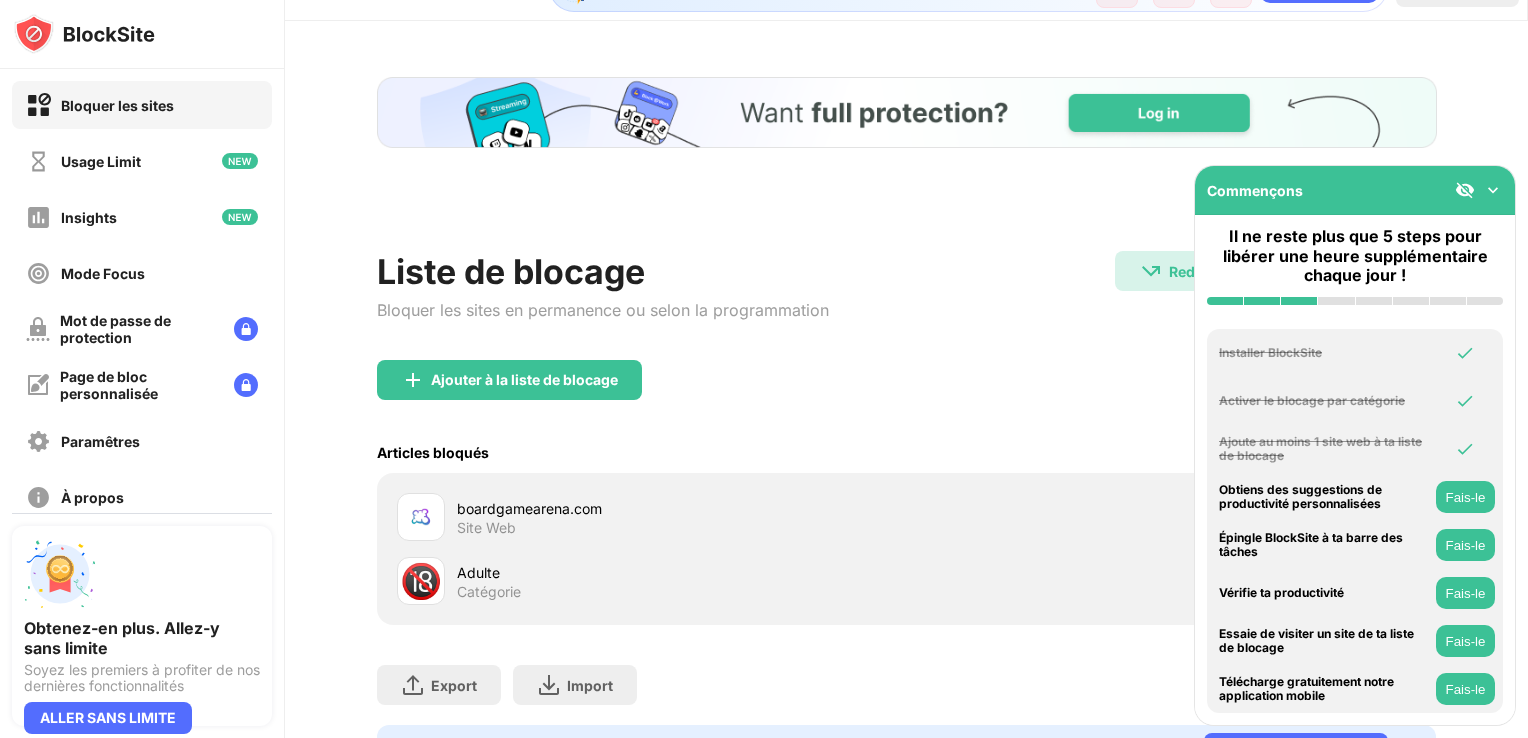 scroll, scrollTop: 89, scrollLeft: 0, axis: vertical 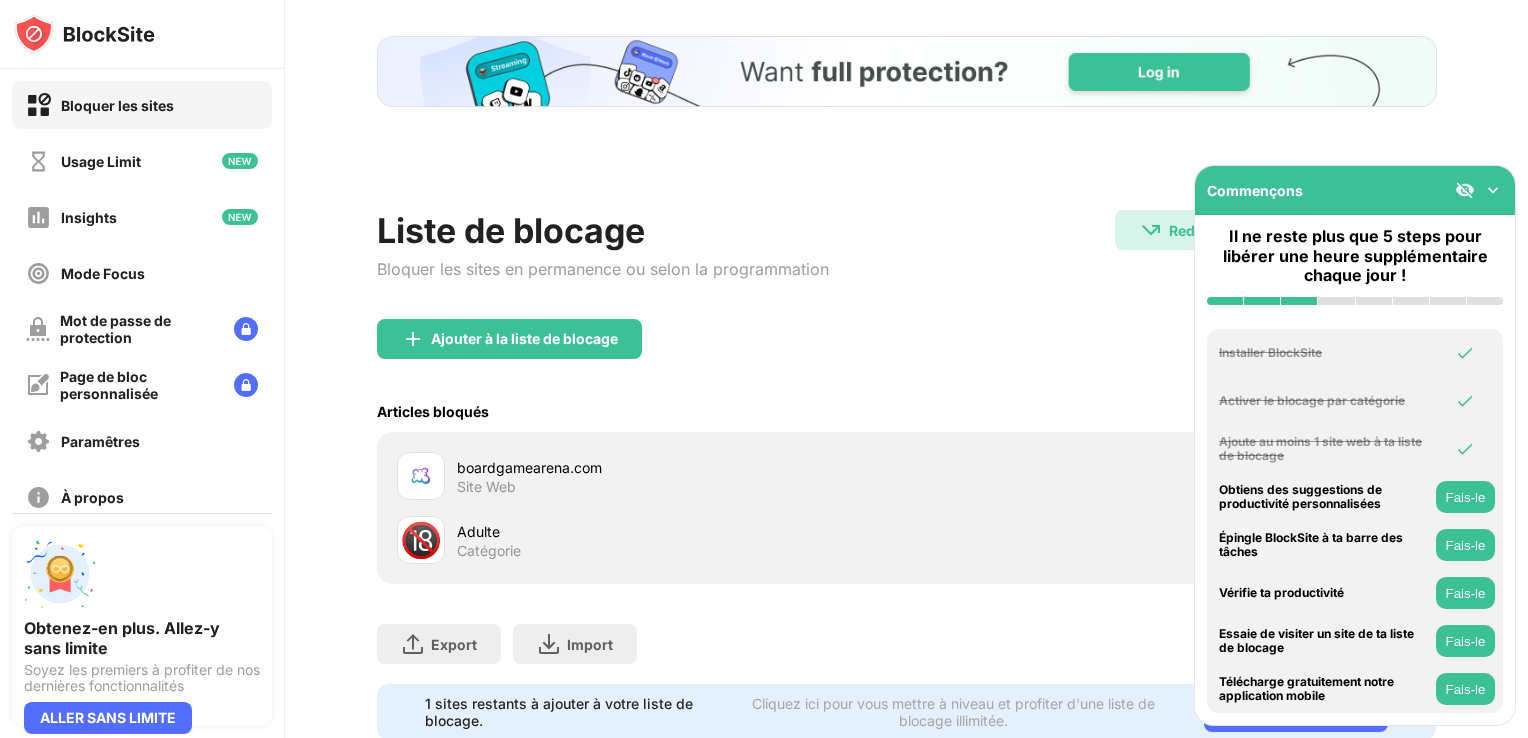 click at bounding box center (1493, 190) 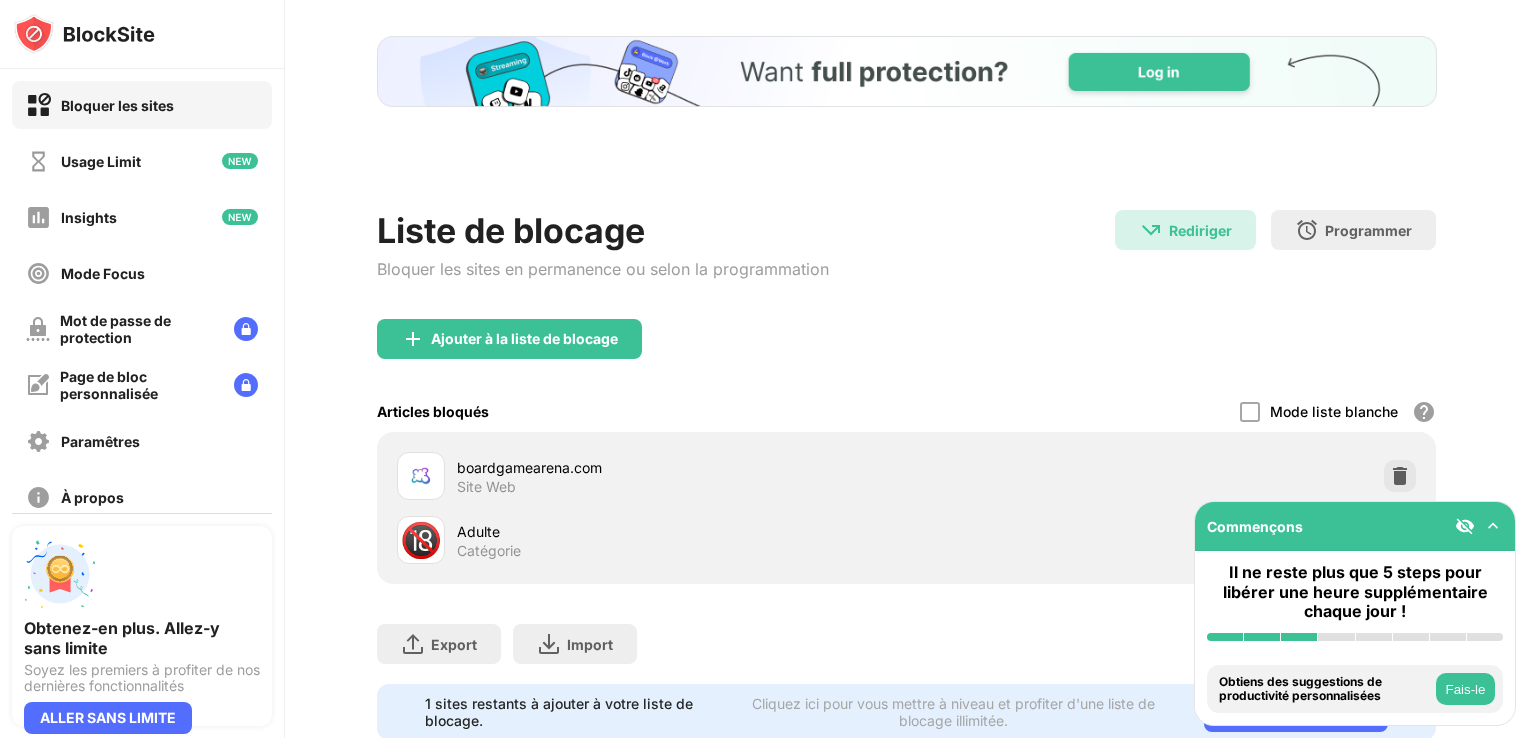 click at bounding box center [1493, 526] 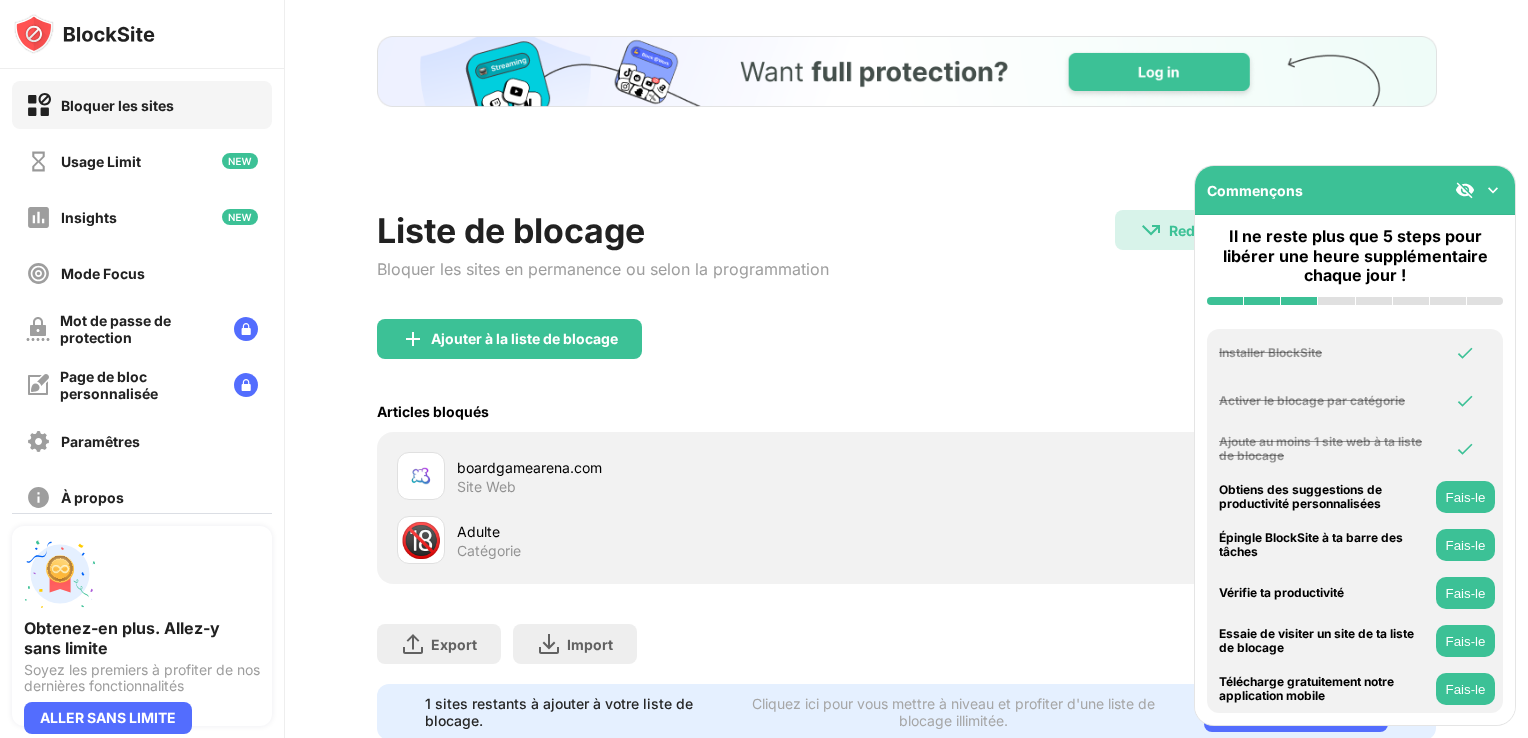 scroll, scrollTop: 160, scrollLeft: 0, axis: vertical 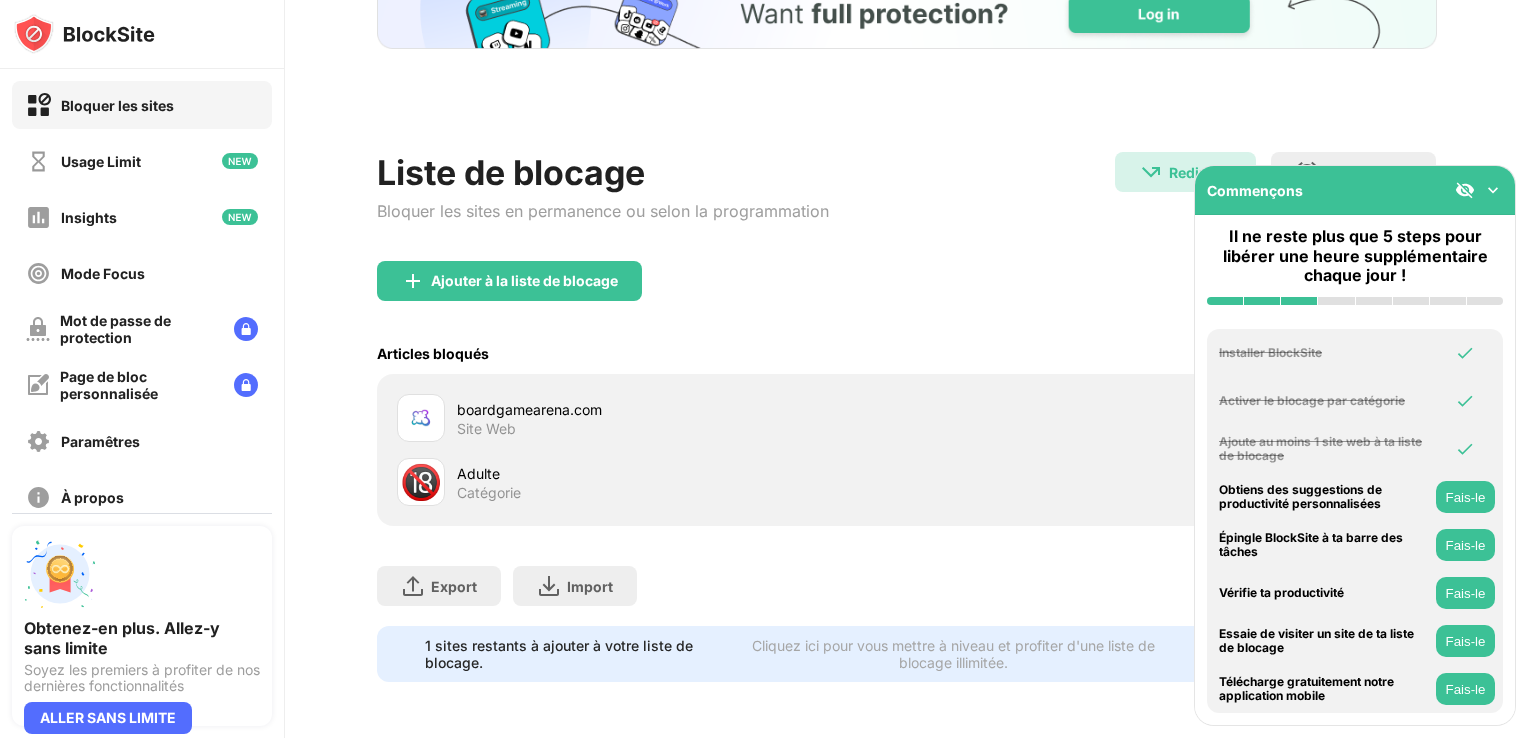 click at bounding box center (1493, 190) 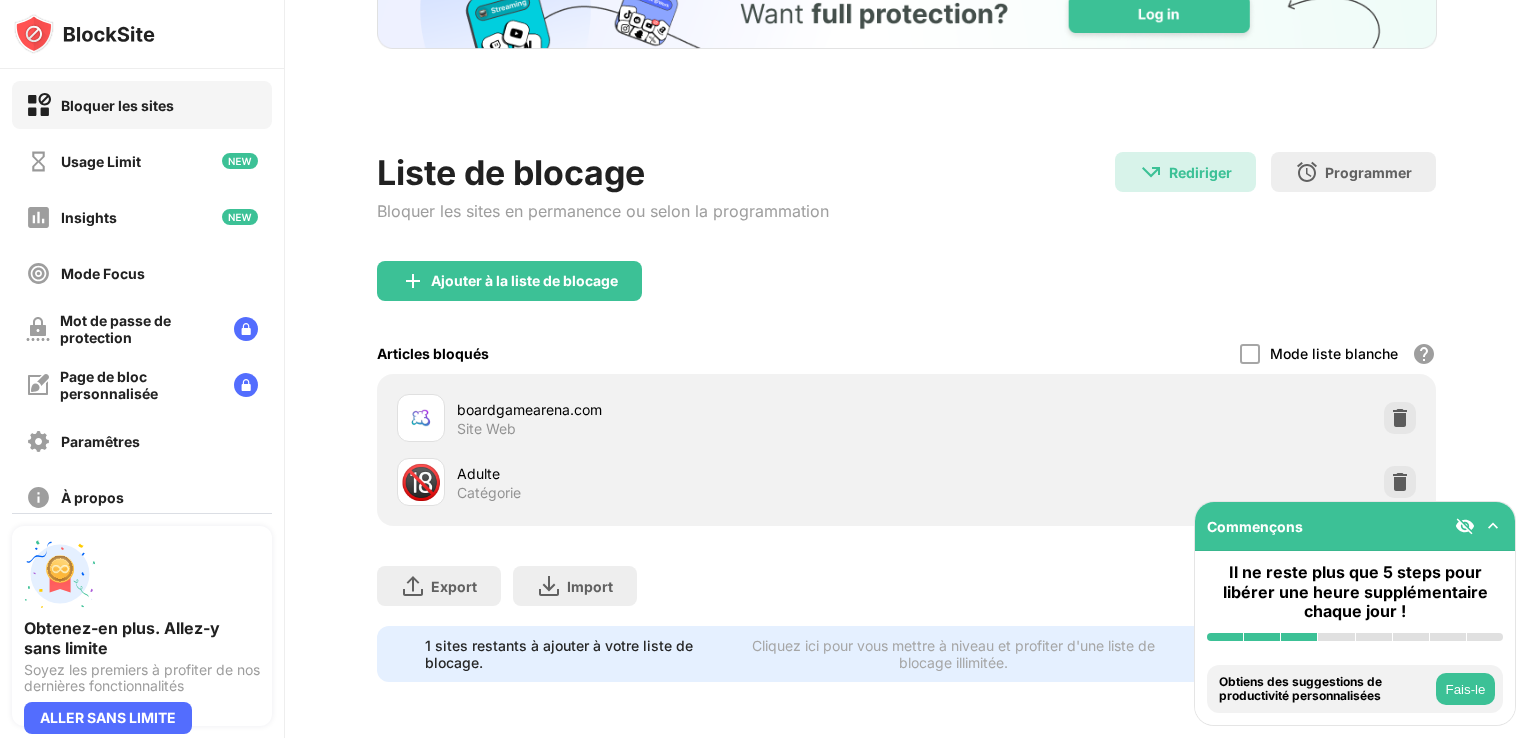 click on "Cliquez ici pour vous mettre à niveau et profiter d'une liste de blocage illimitée." at bounding box center [954, 654] 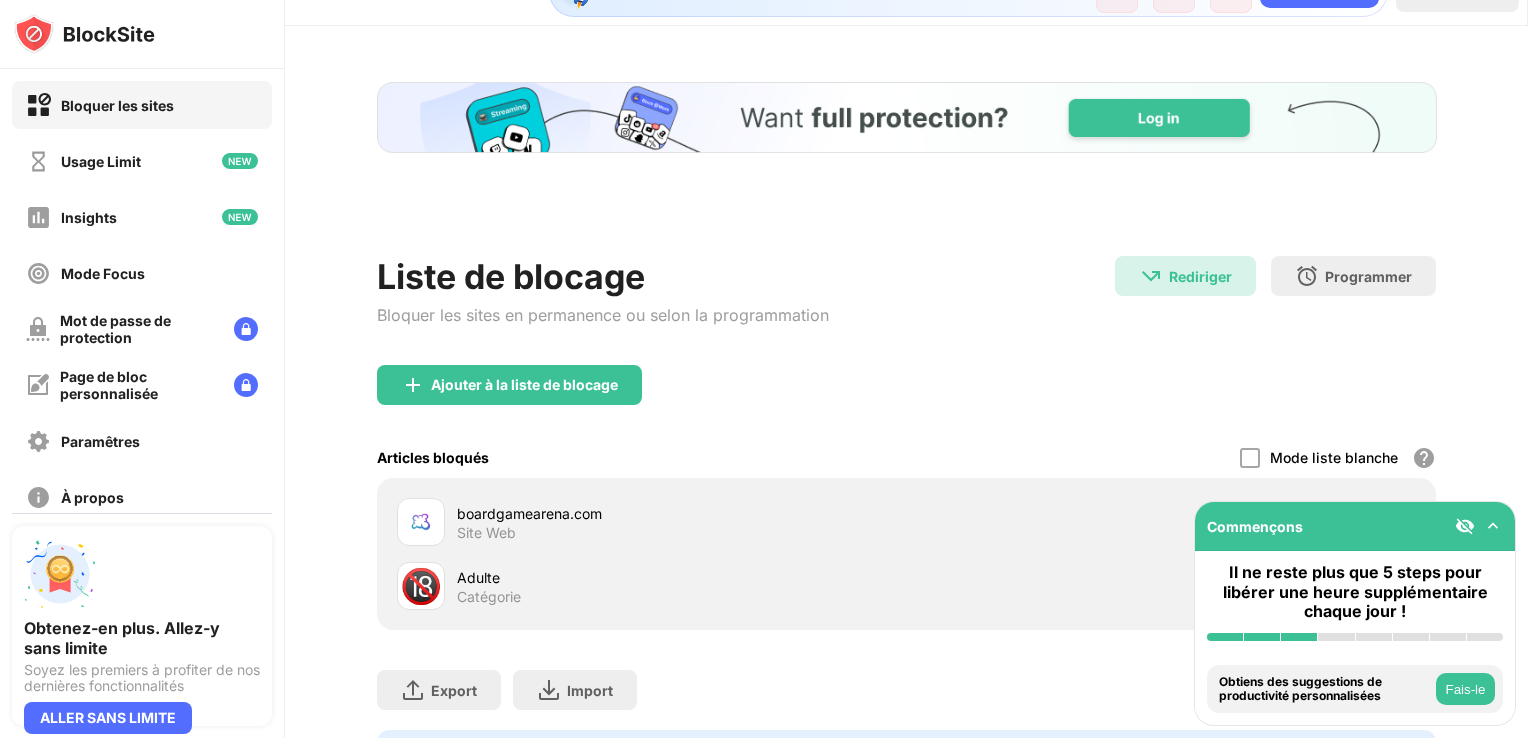 scroll, scrollTop: 160, scrollLeft: 0, axis: vertical 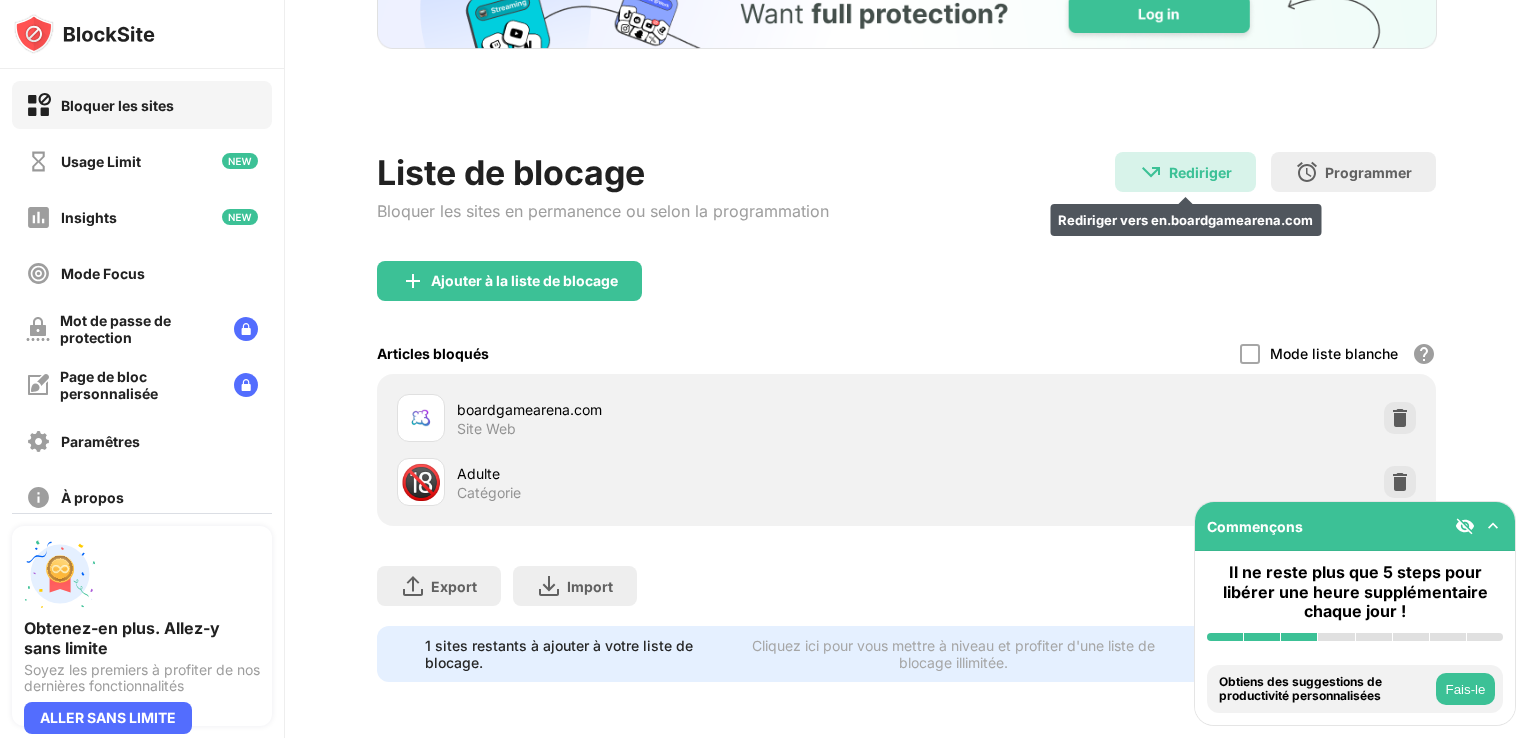 click on "Rediriger" at bounding box center (1200, 172) 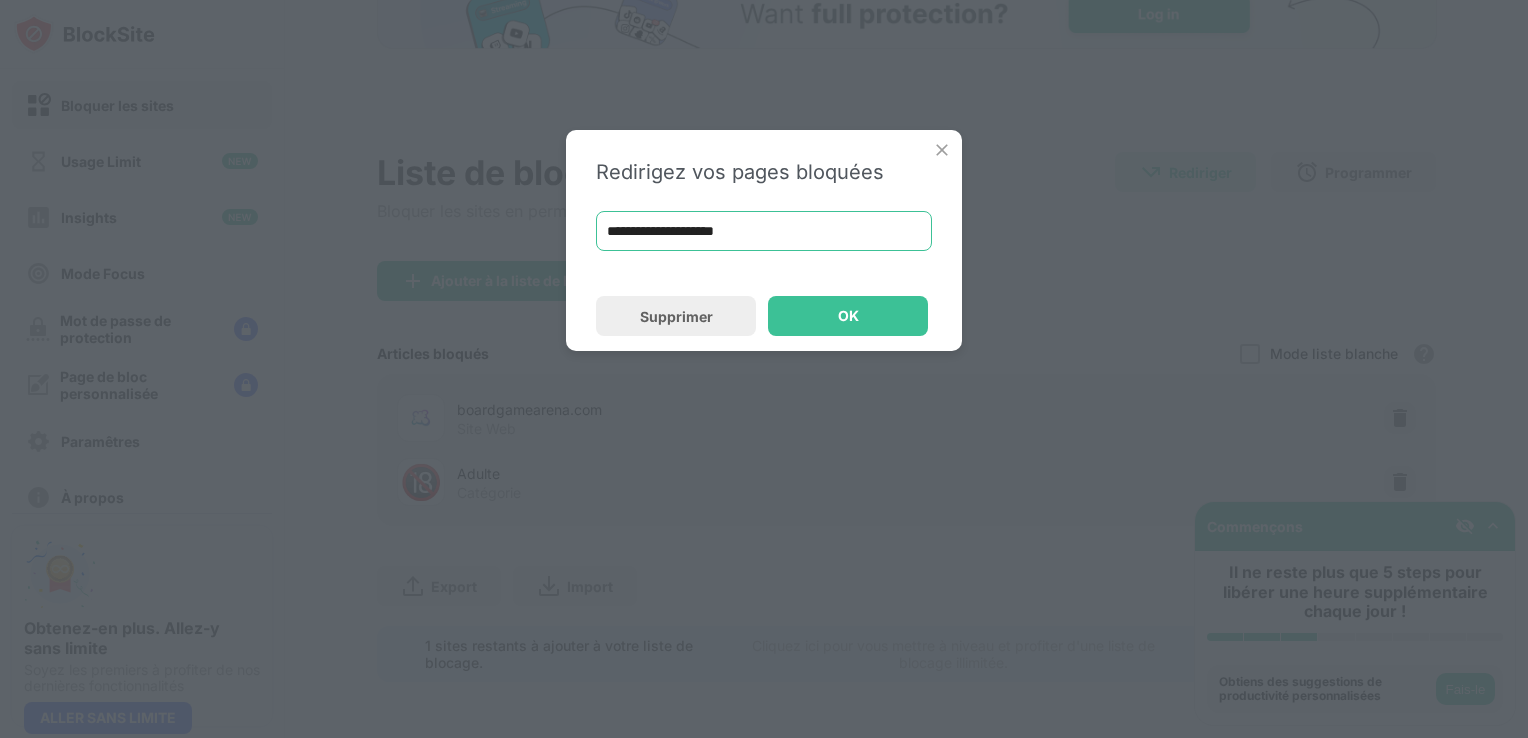 click on "**********" at bounding box center [764, 231] 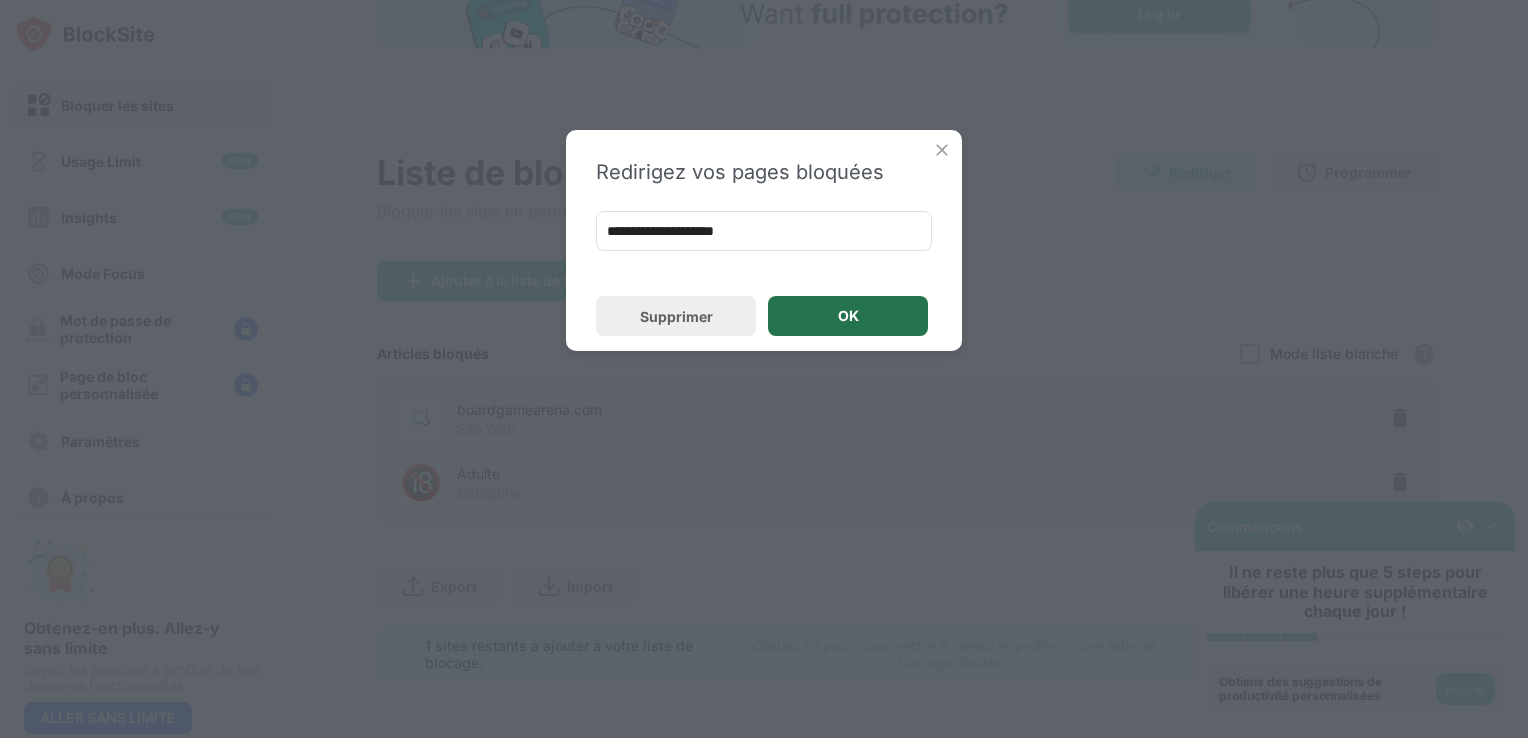 click on "OK" at bounding box center (848, 316) 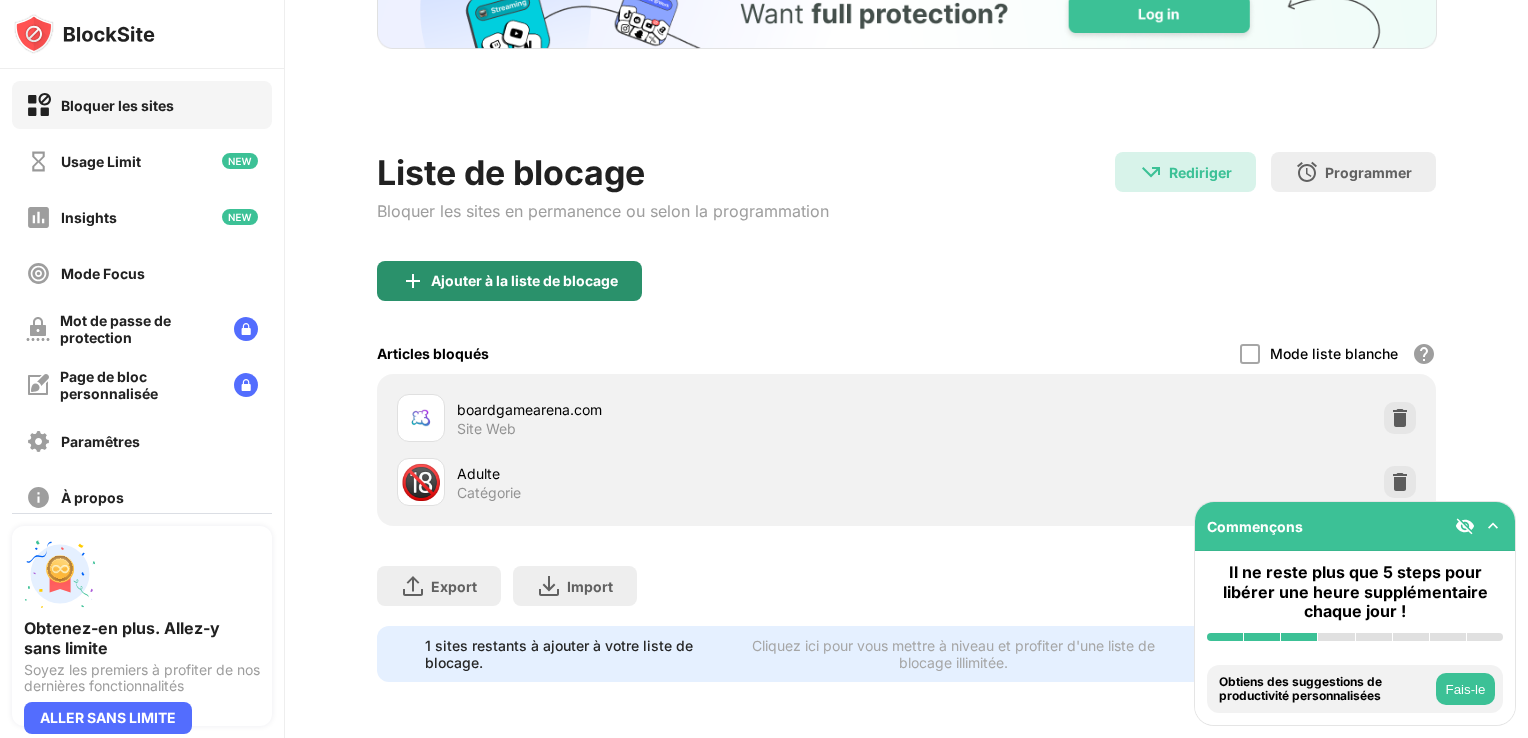click on "Ajouter à la liste de blocage" at bounding box center [509, 281] 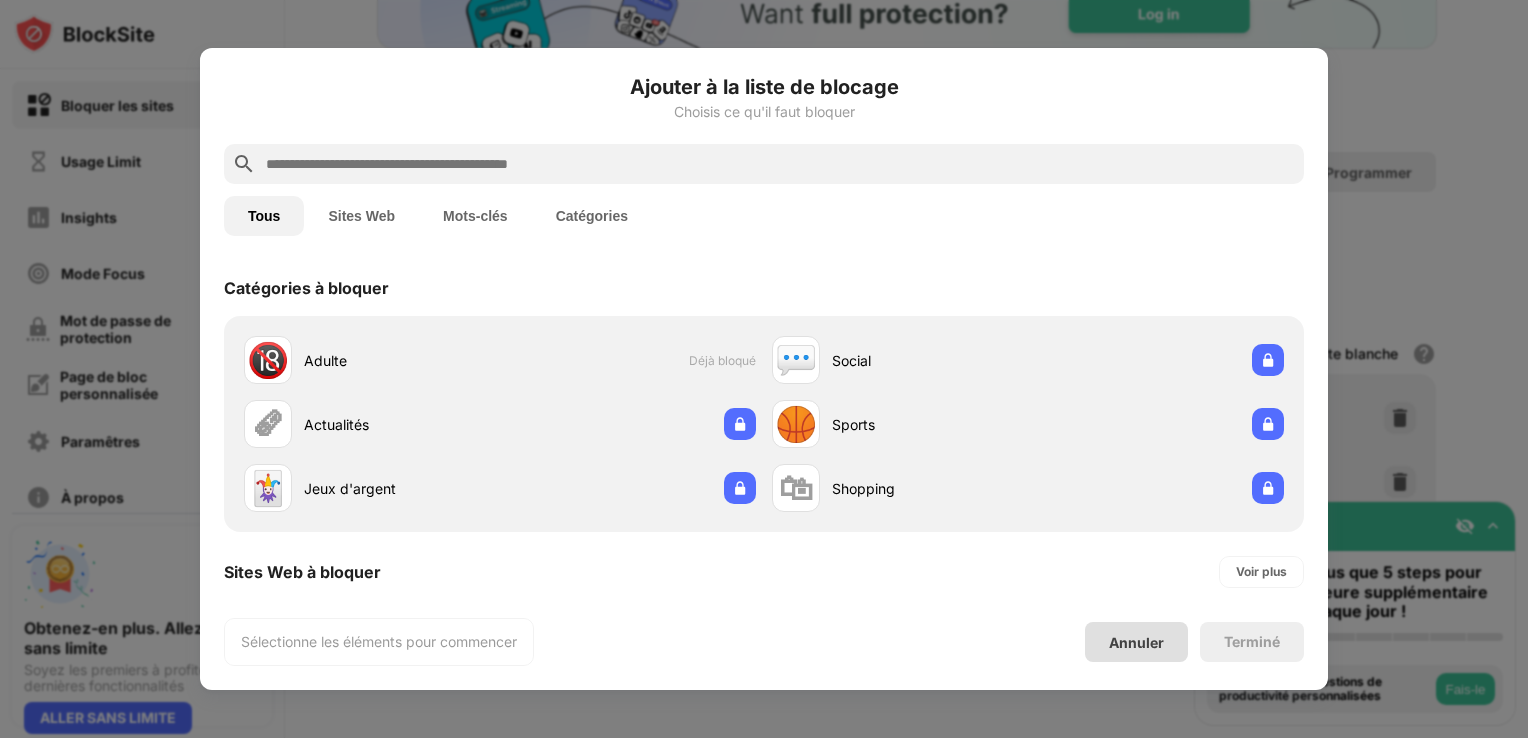 click on "Annuler" at bounding box center [1136, 642] 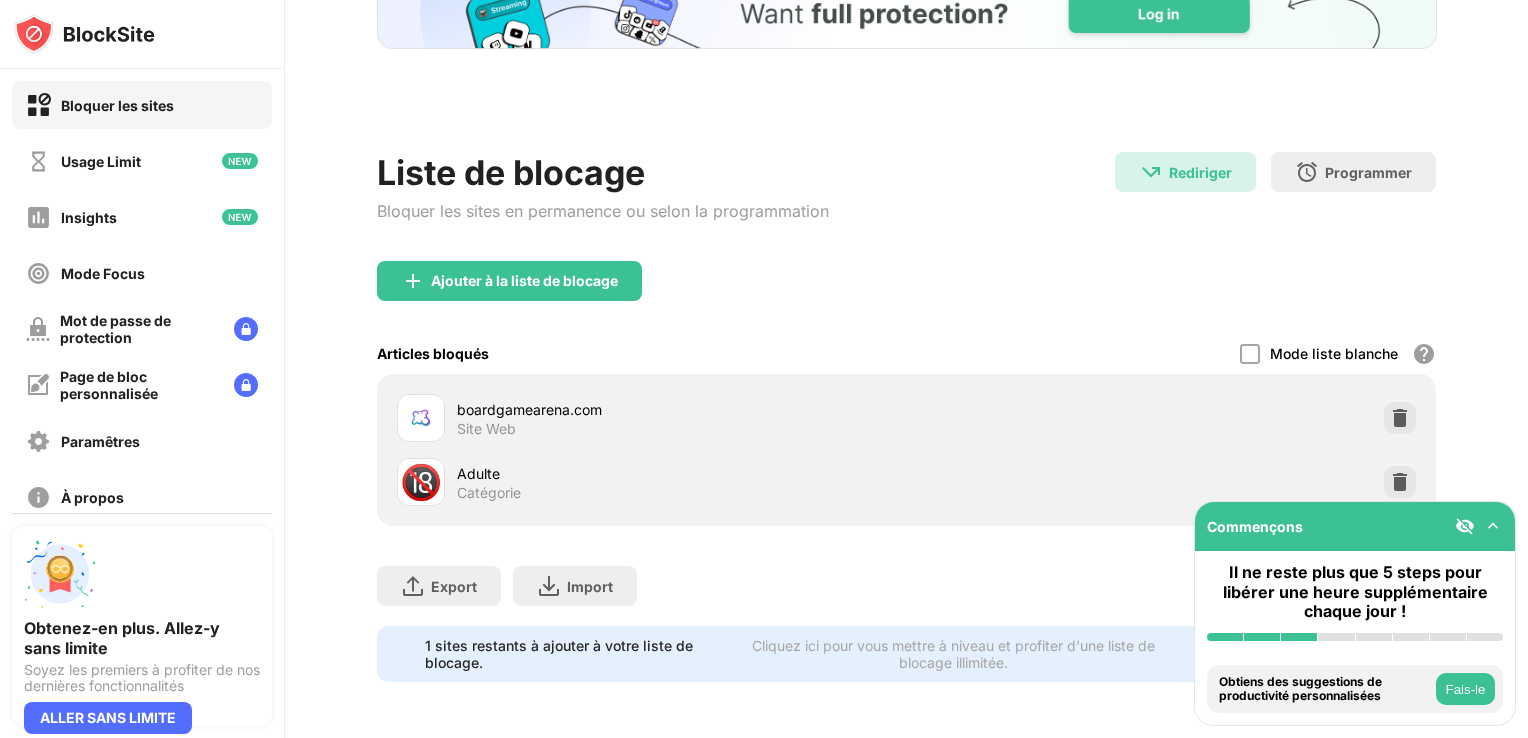 scroll, scrollTop: 0, scrollLeft: 0, axis: both 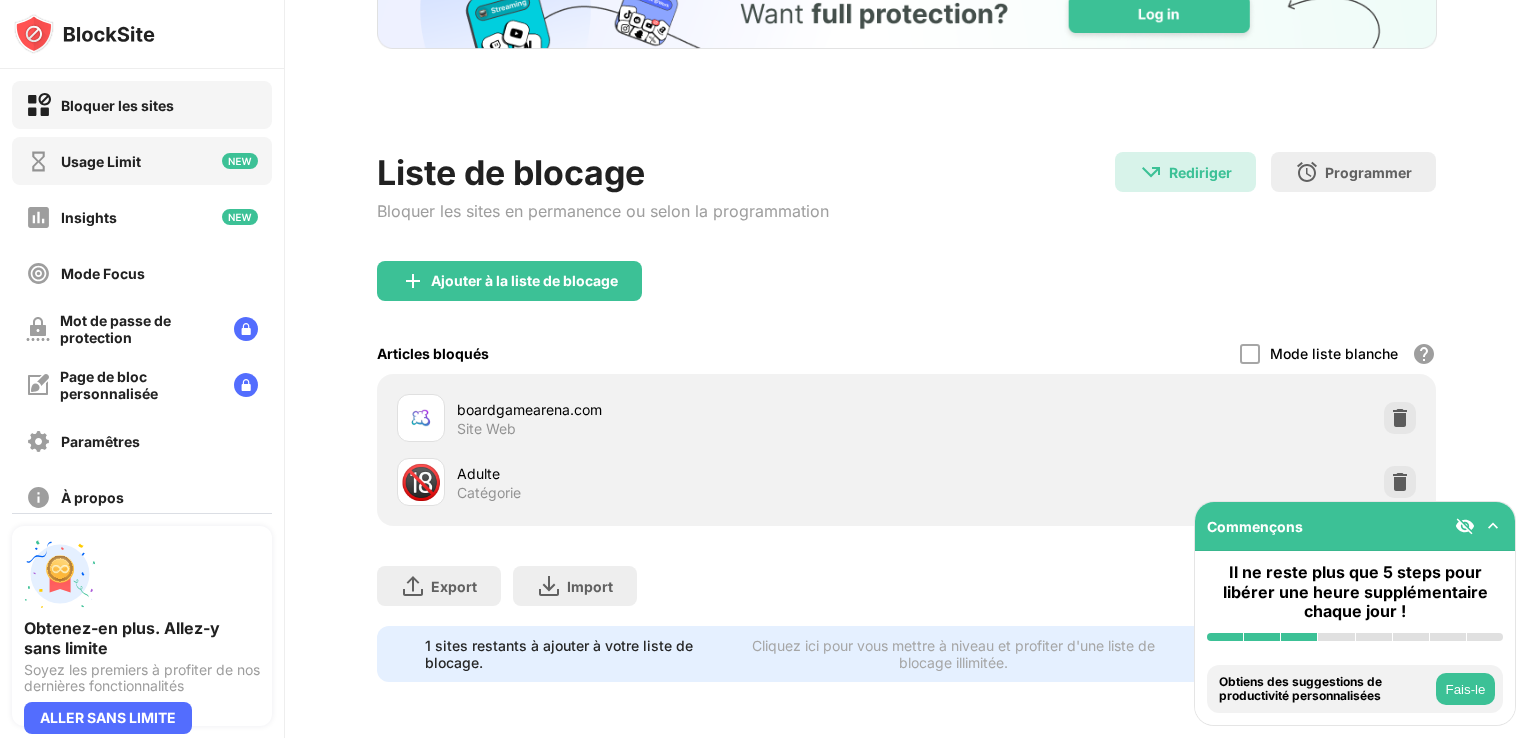 click on "Usage Limit" at bounding box center [83, 161] 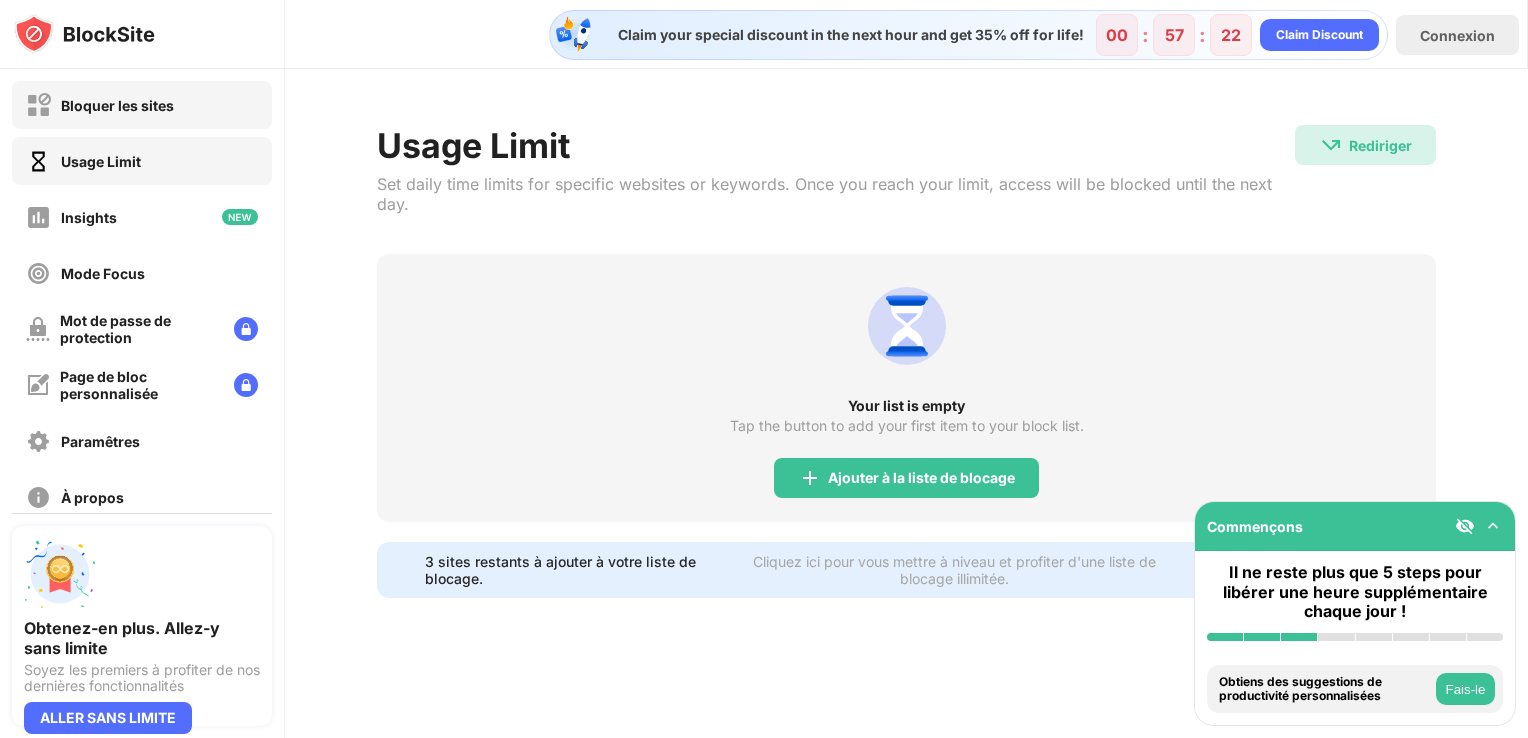 click on "Bloquer les sites" at bounding box center [142, 105] 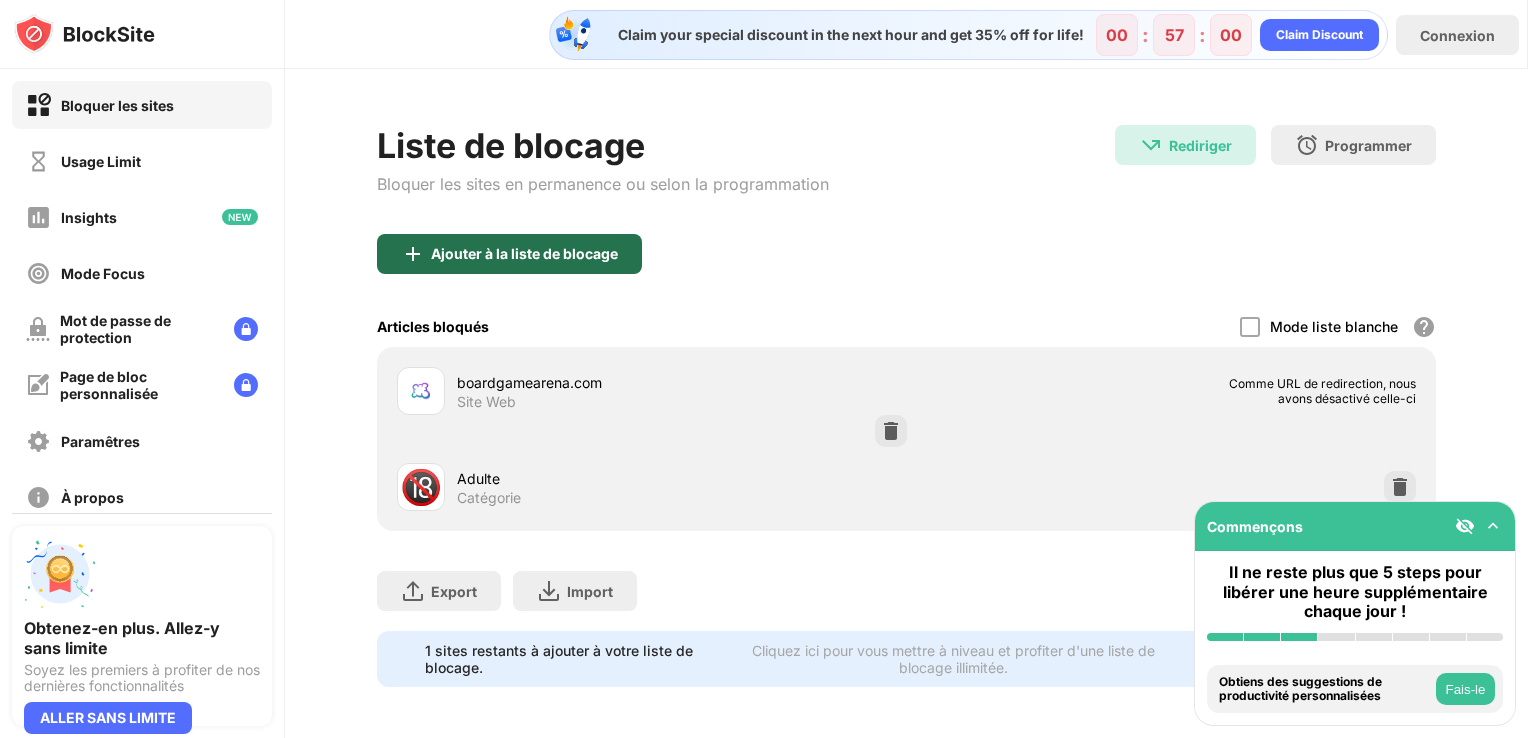 click on "Ajouter à la liste de blocage" at bounding box center [509, 254] 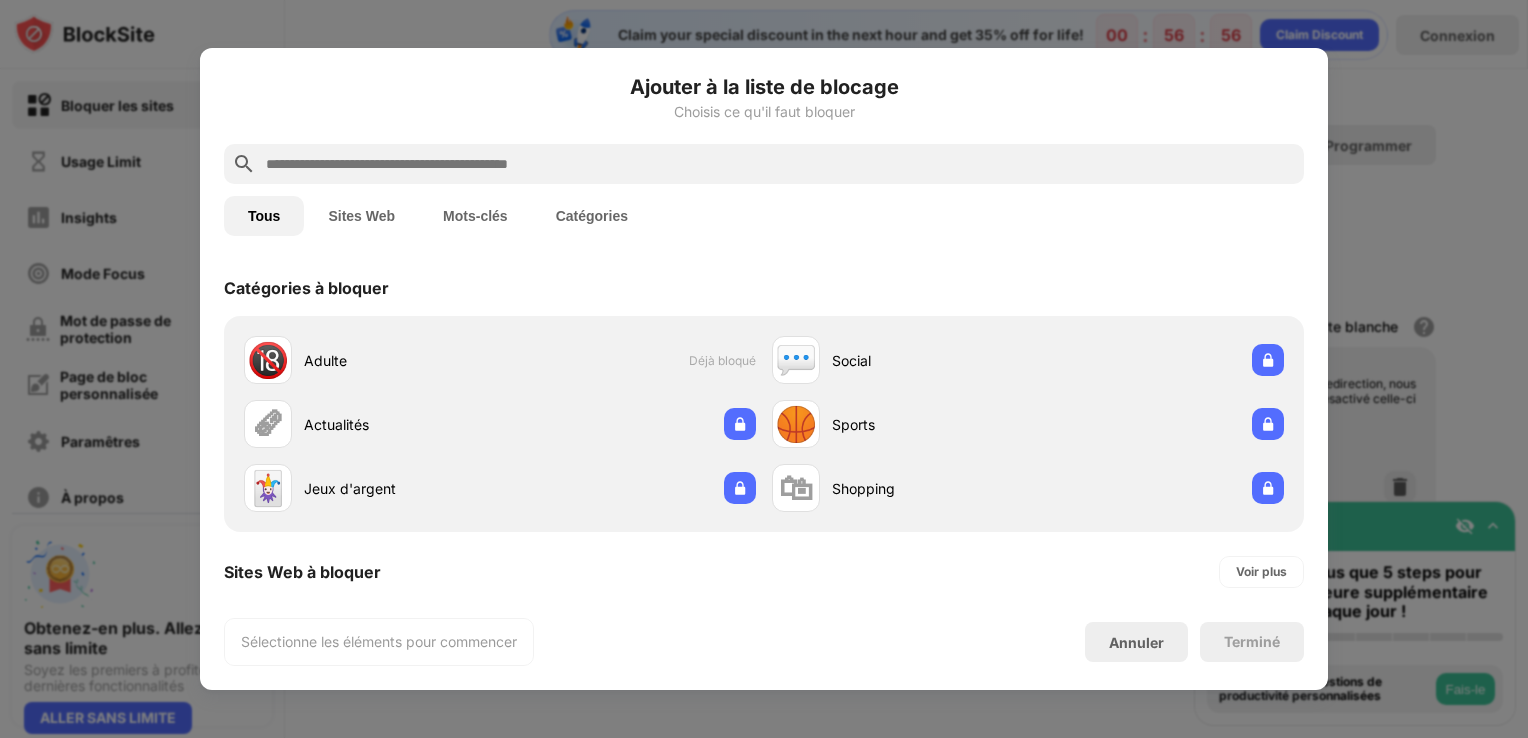 click on "Ajouter à la liste de blocage Choisis ce qu'il faut bloquer" at bounding box center (764, 108) 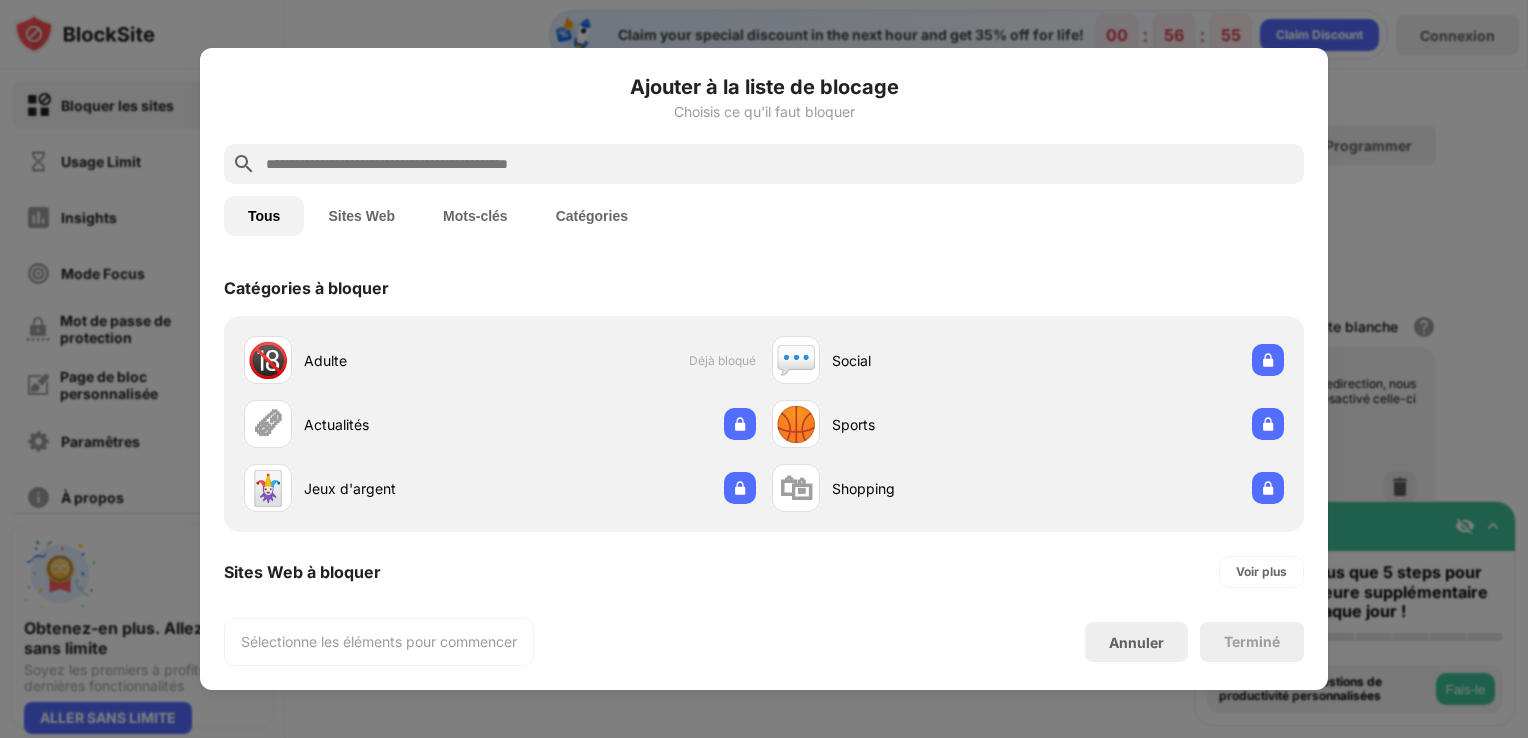 click at bounding box center (780, 164) 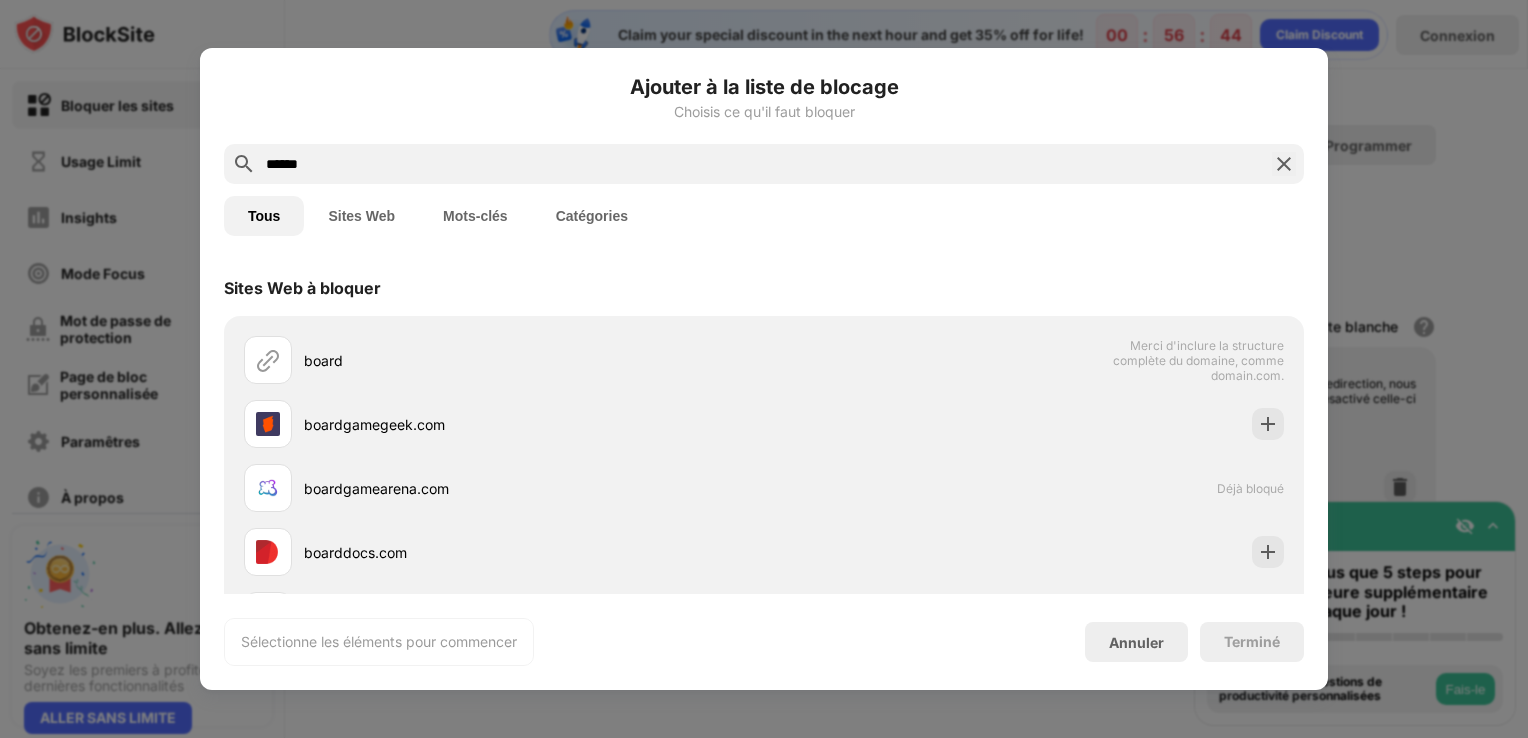 type on "*****" 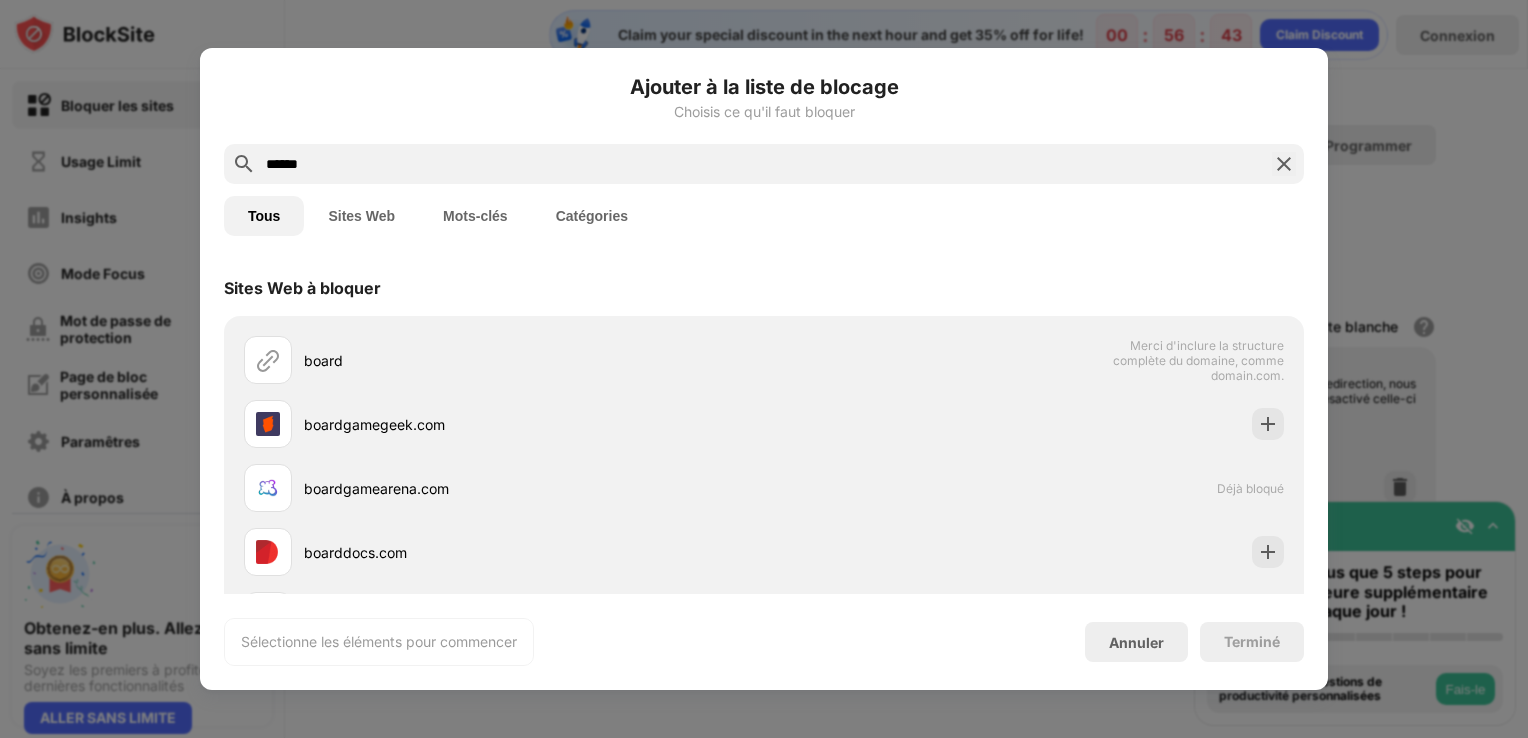 click on "Sites Web" at bounding box center [361, 216] 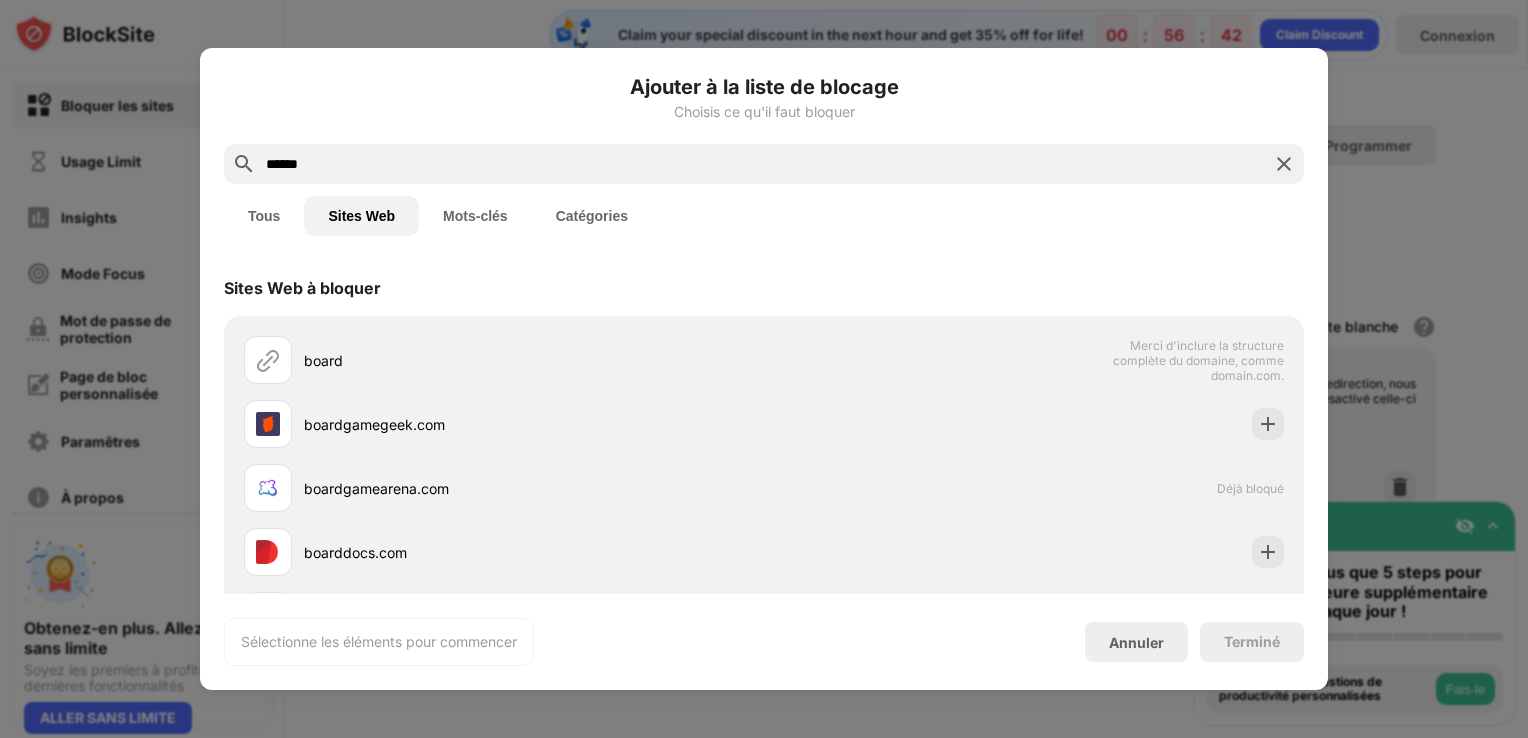 drag, startPoint x: 322, startPoint y: 157, endPoint x: 196, endPoint y: 152, distance: 126.09917 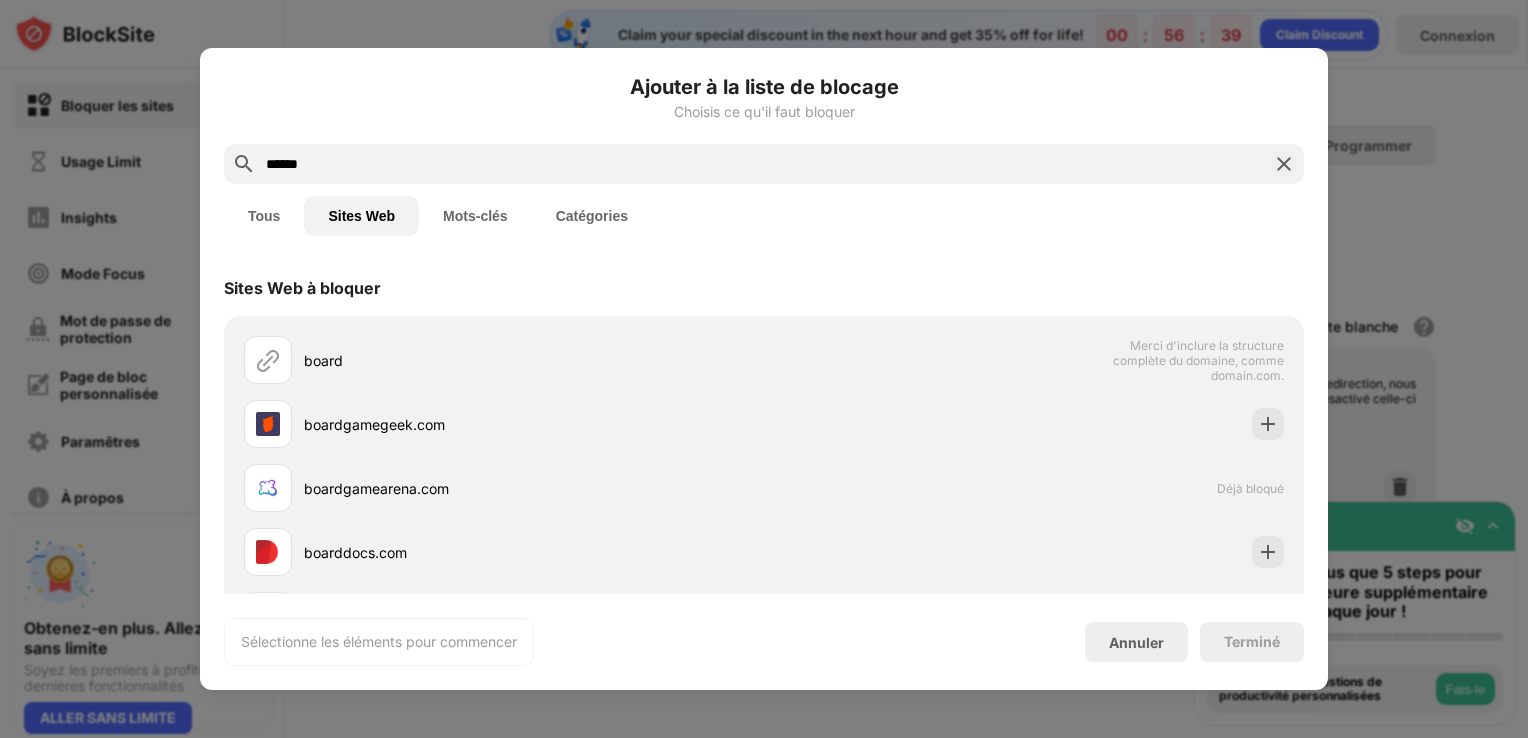 click on "Terminé" at bounding box center [1252, 642] 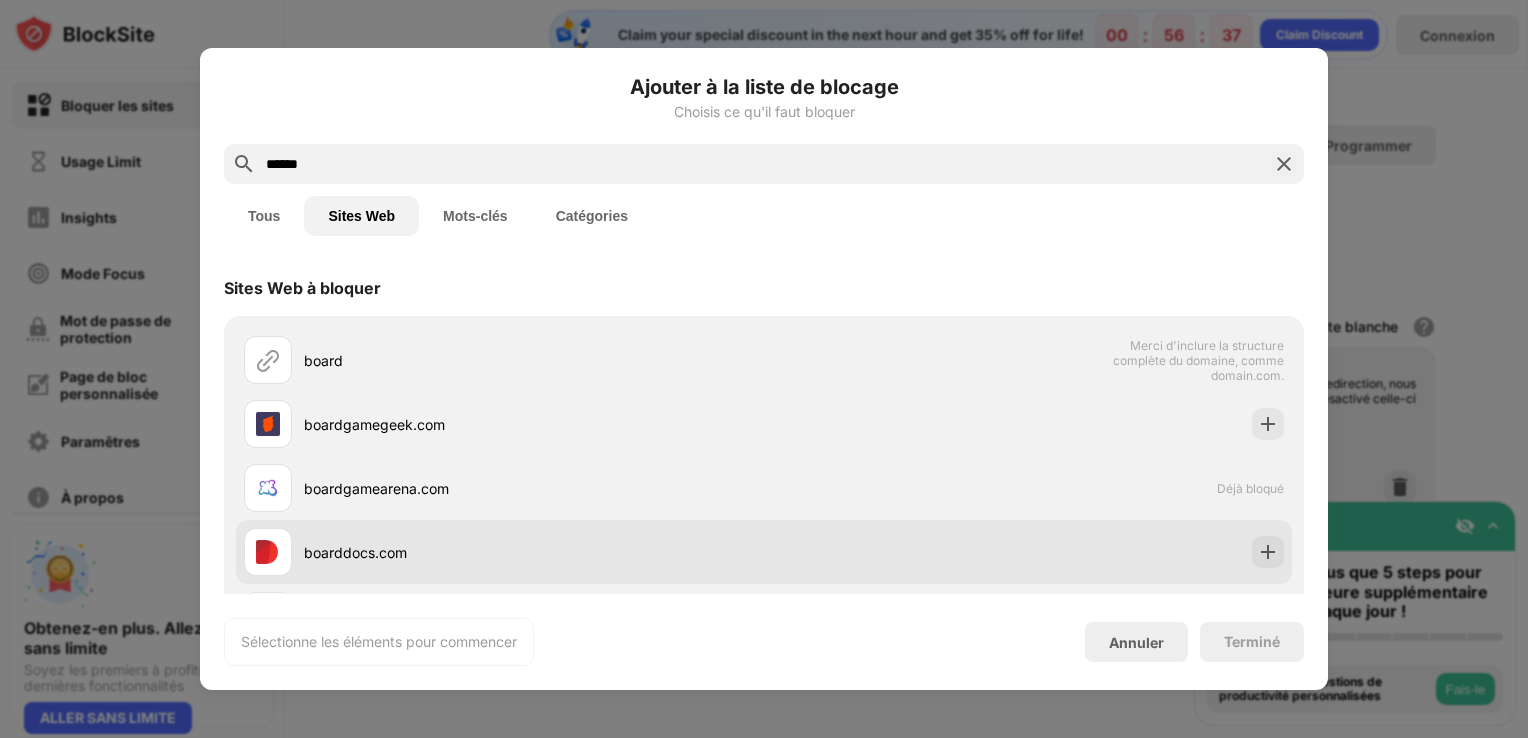 click on "boarddocs.com" at bounding box center (534, 552) 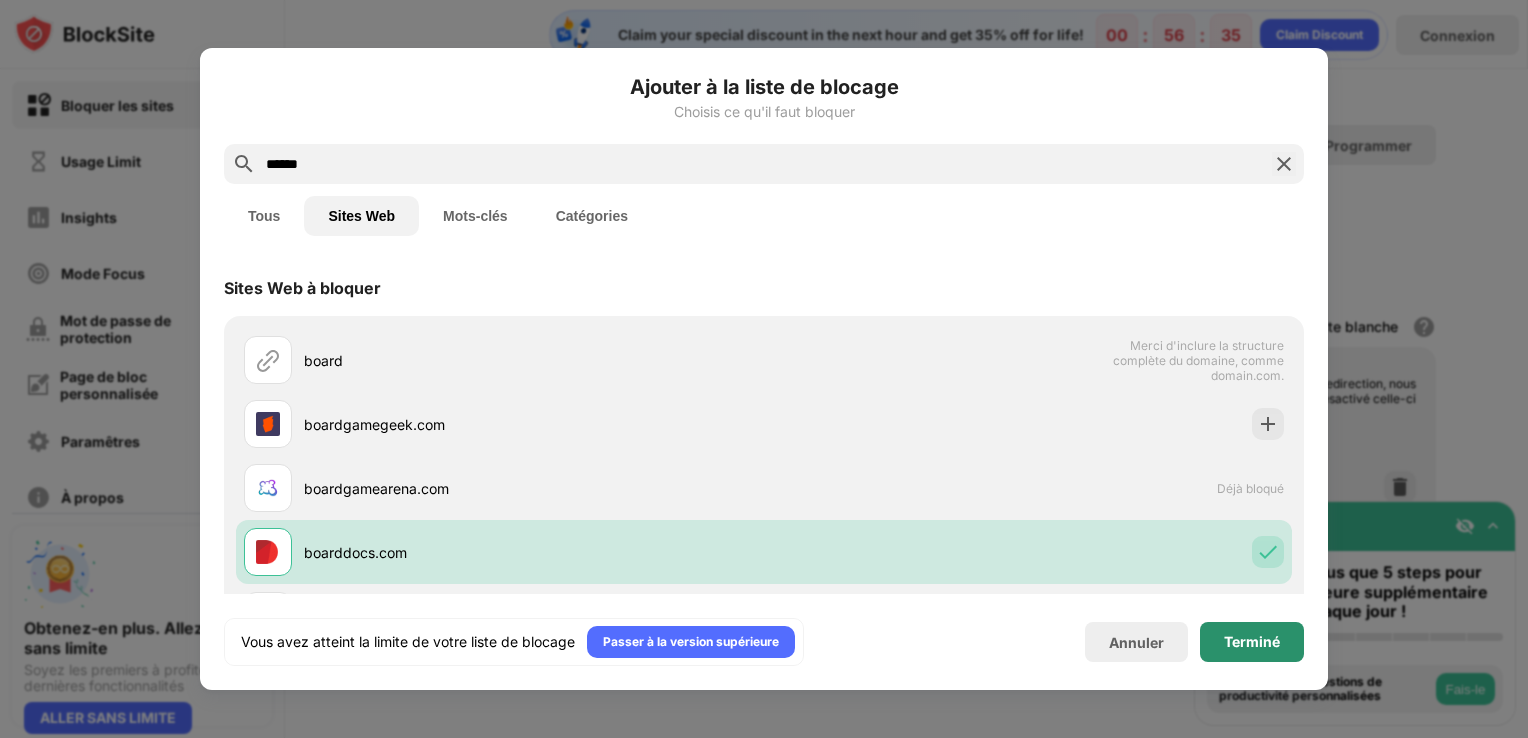 click on "Terminé" at bounding box center (1252, 642) 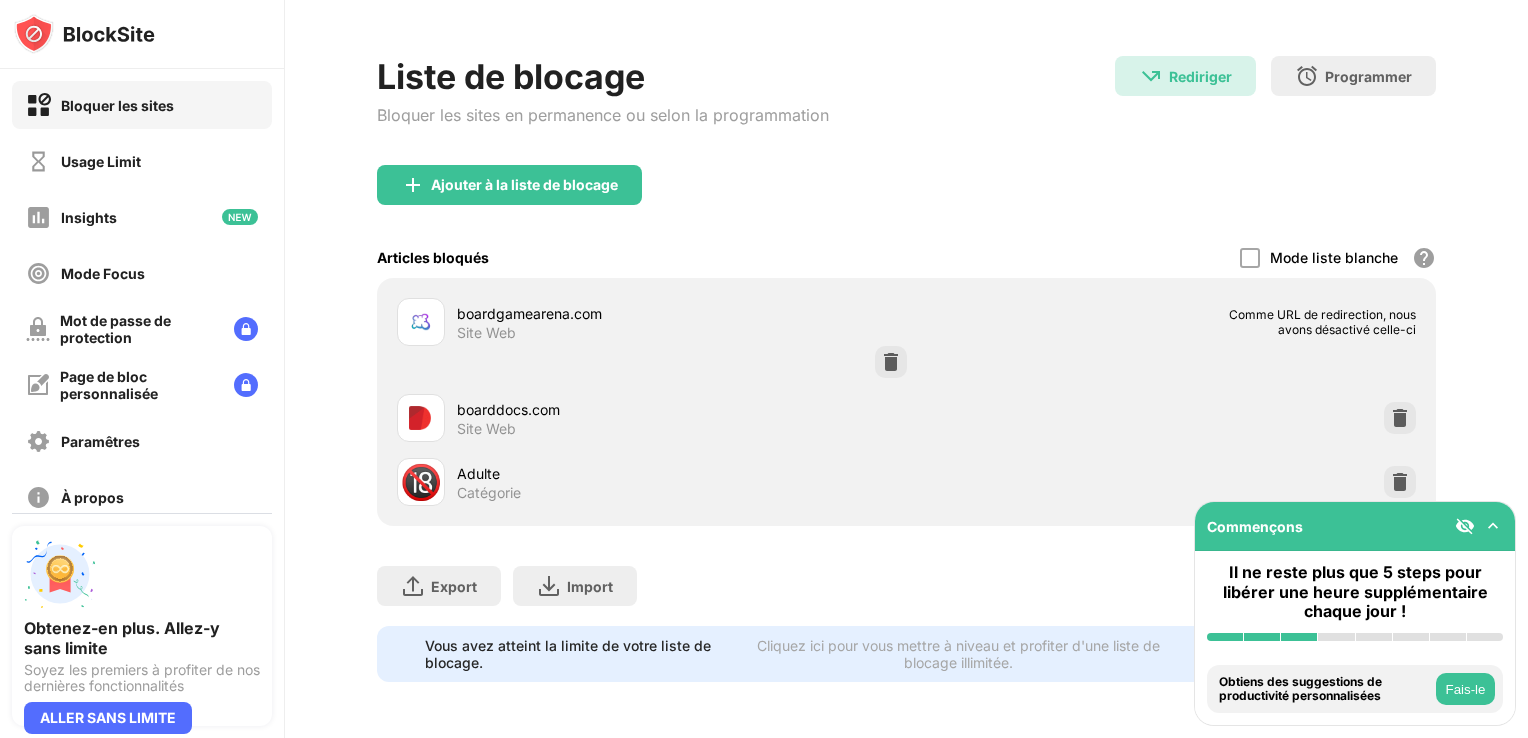 scroll, scrollTop: 0, scrollLeft: 0, axis: both 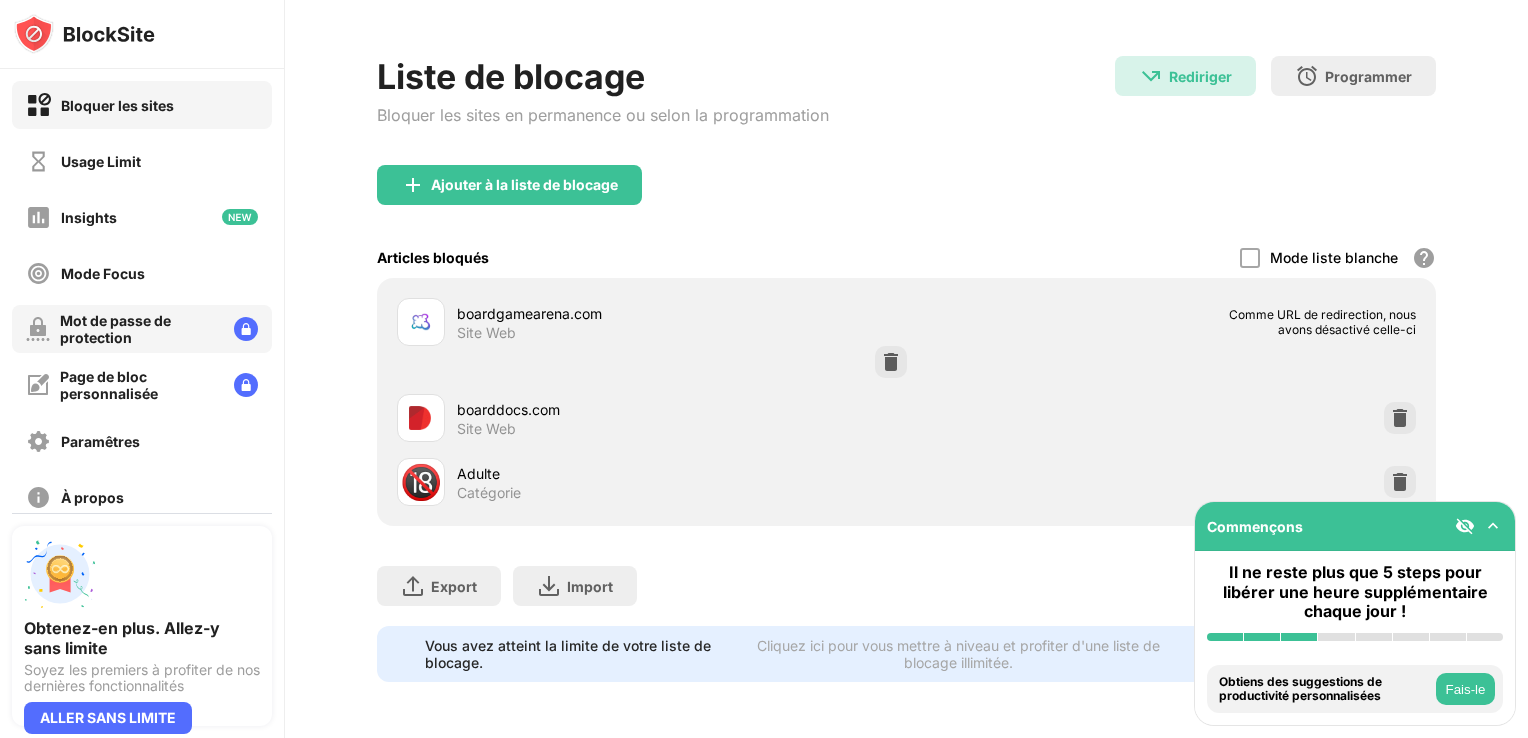 click on "Mot de passe de protection" at bounding box center (139, 329) 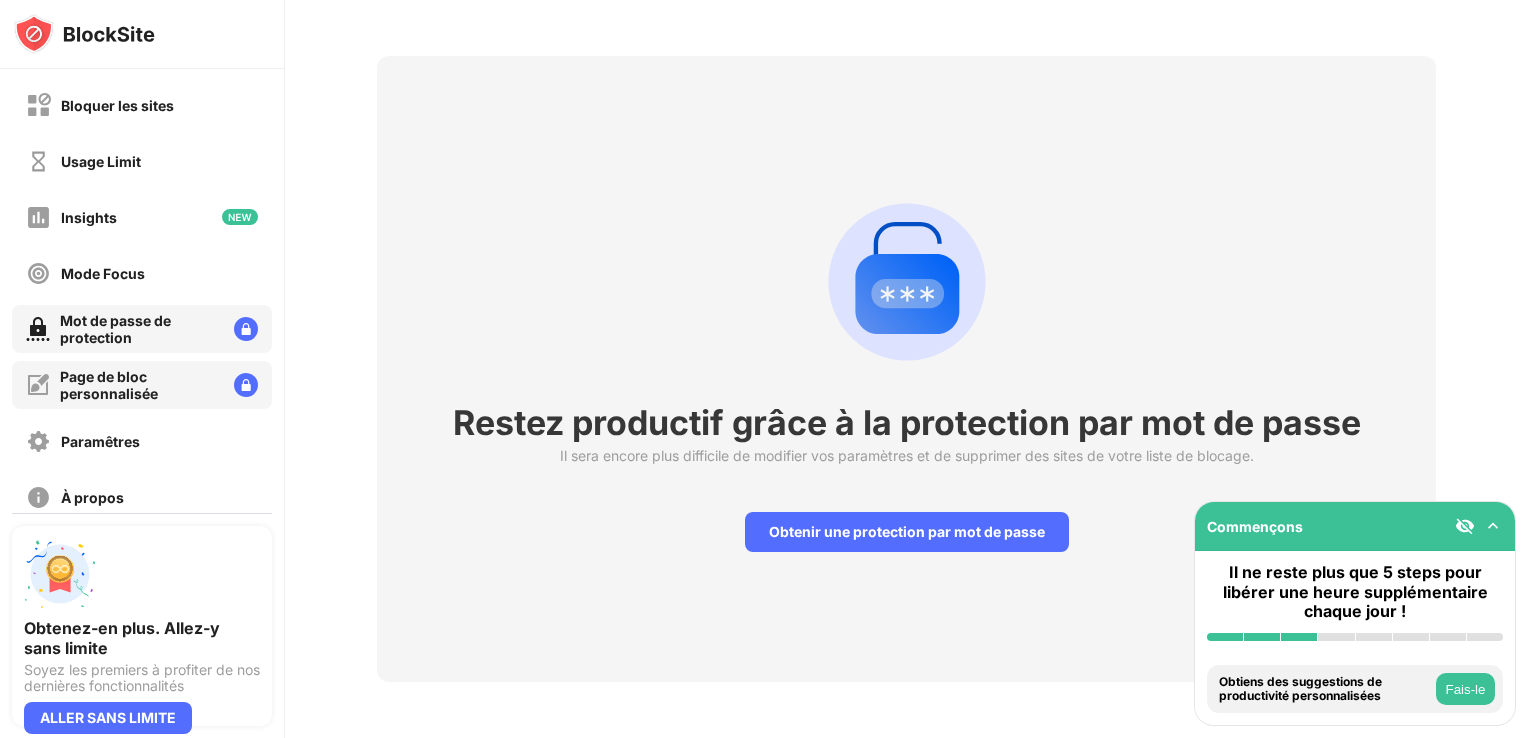 click on "Page de bloc personnalisée" at bounding box center (139, 385) 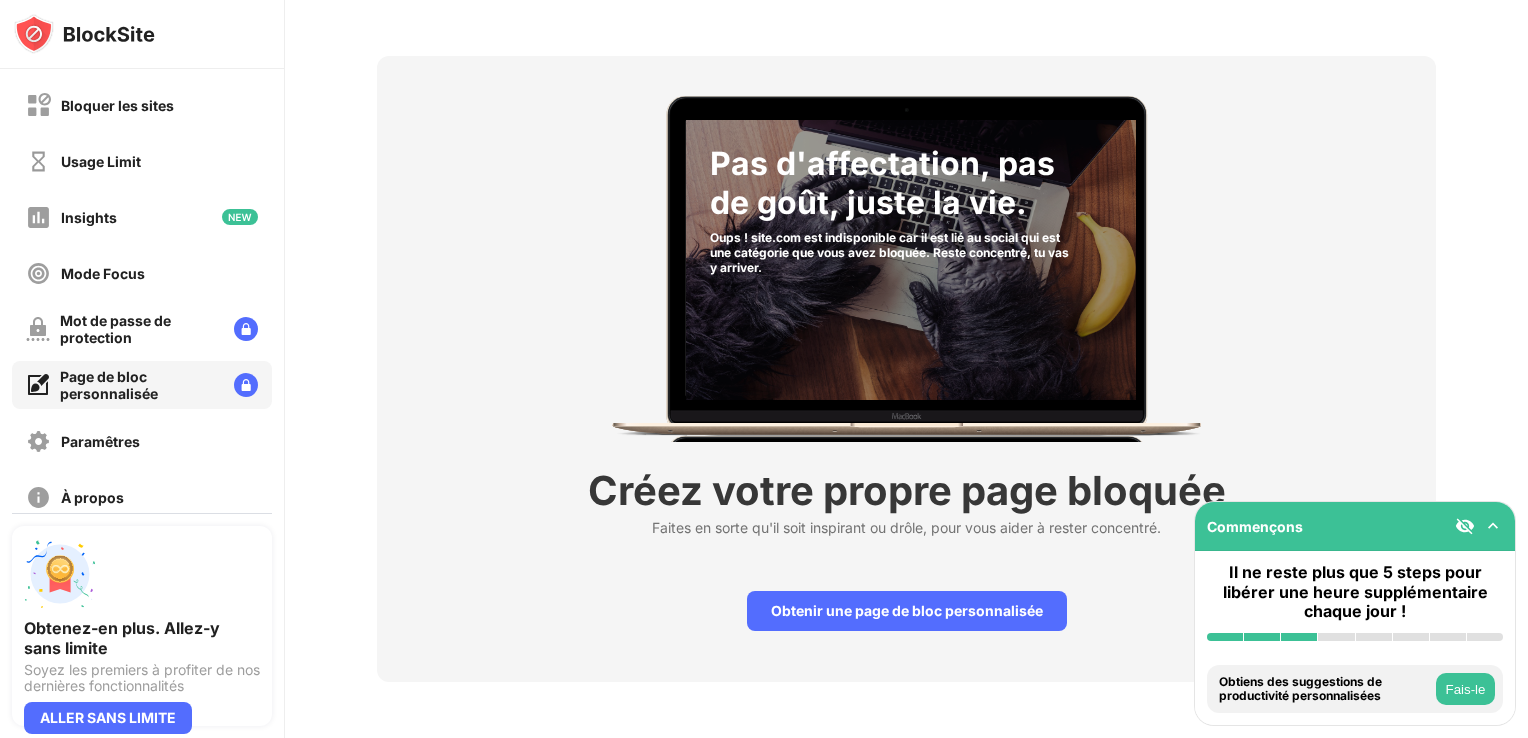 drag, startPoint x: 284, startPoint y: 343, endPoint x: 281, endPoint y: 355, distance: 12.369317 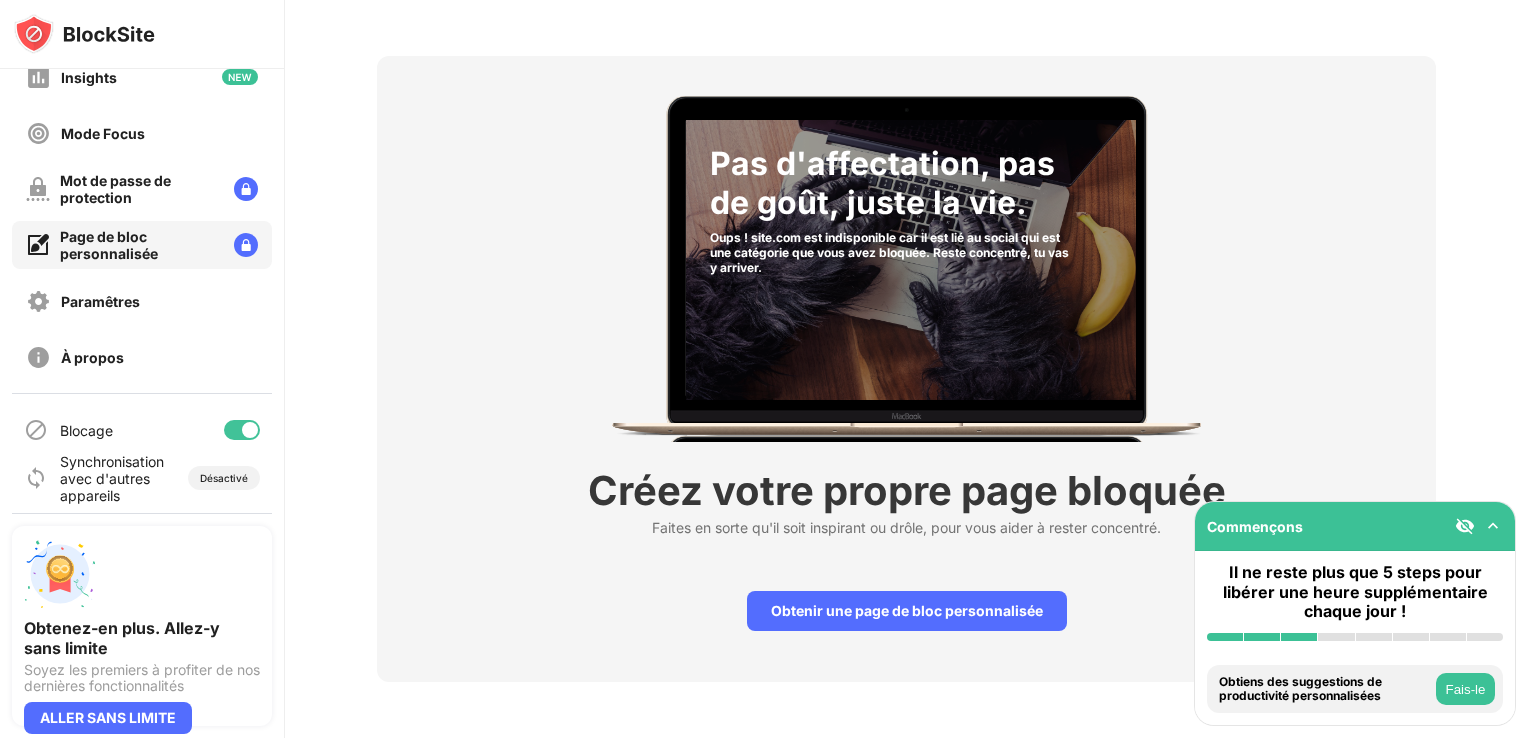click at bounding box center (242, 430) 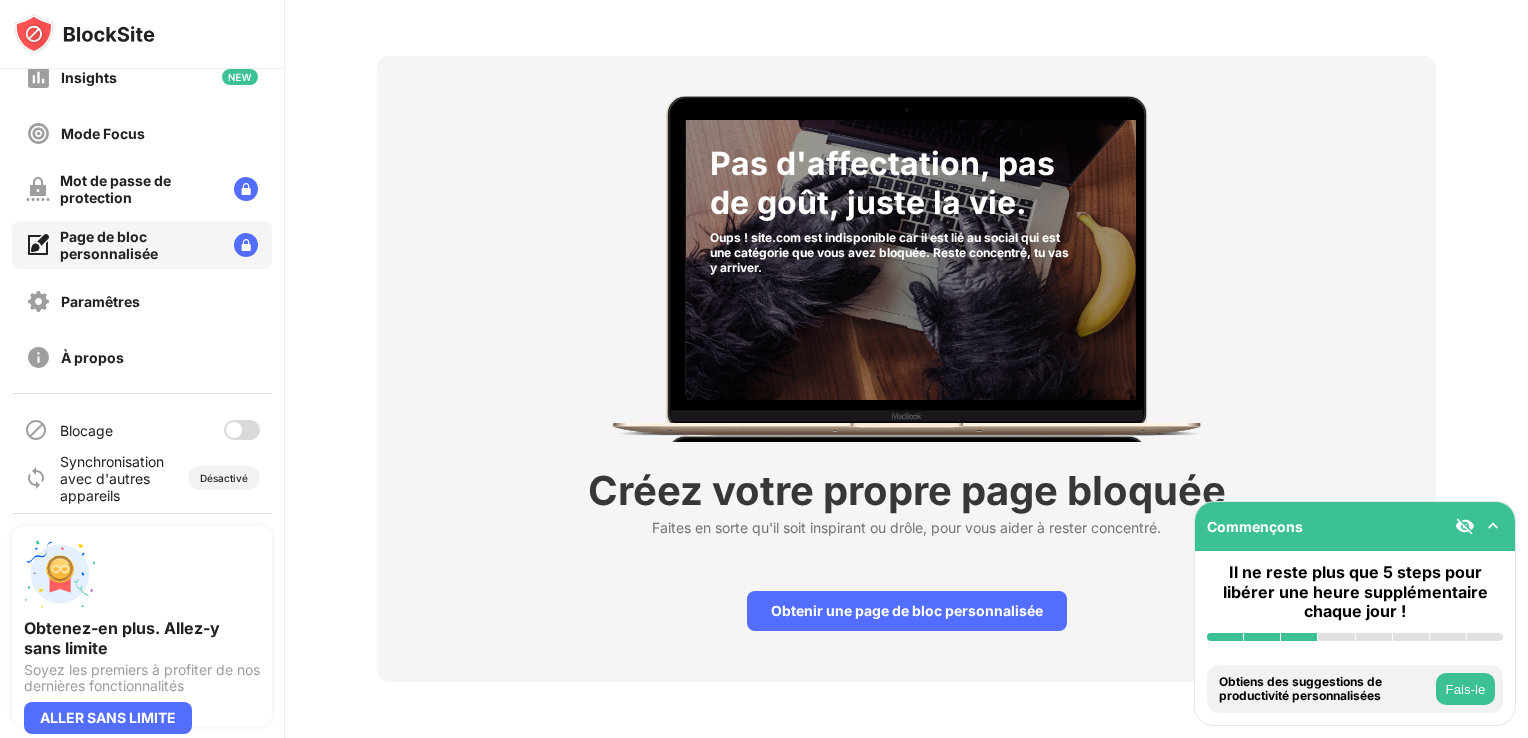 click at bounding box center (242, 430) 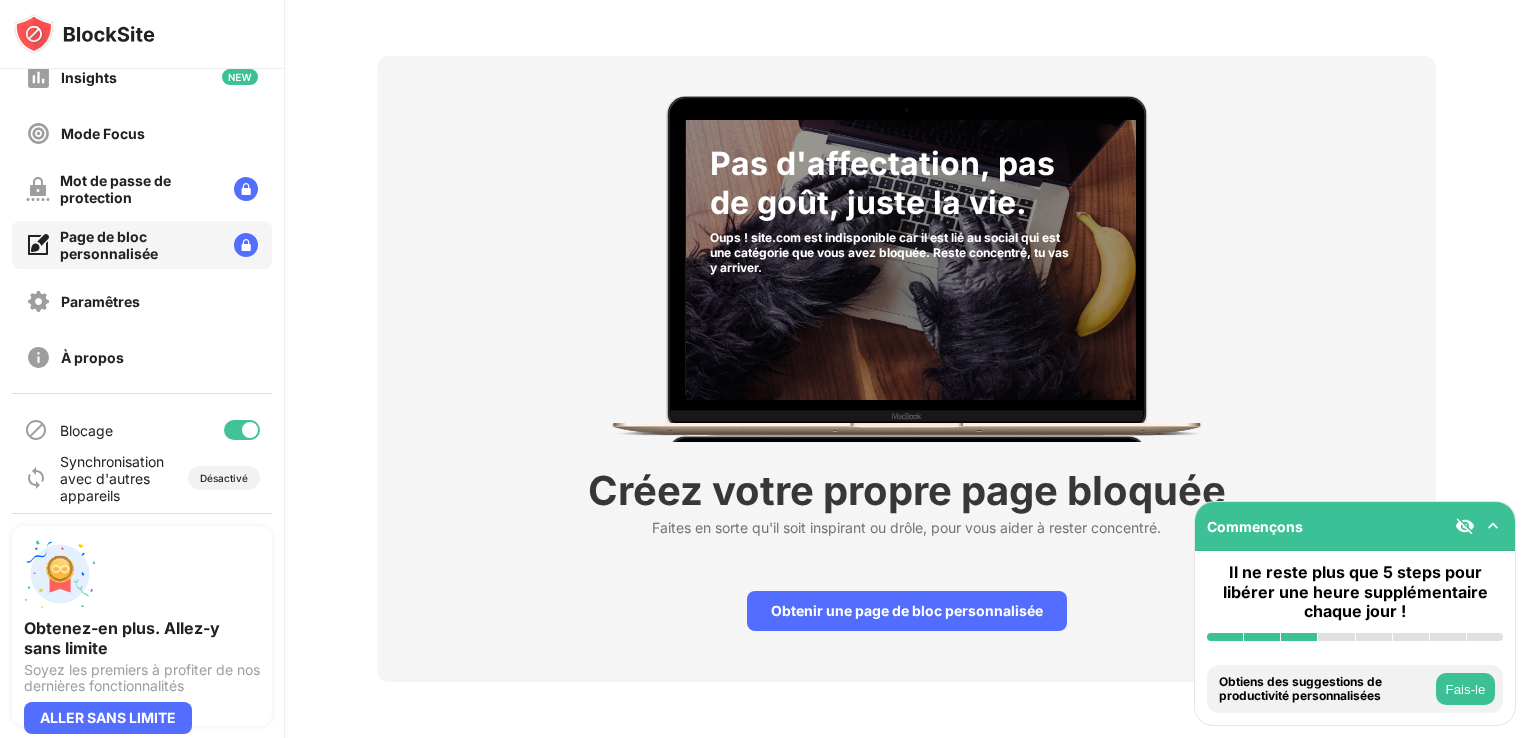 scroll, scrollTop: 0, scrollLeft: 0, axis: both 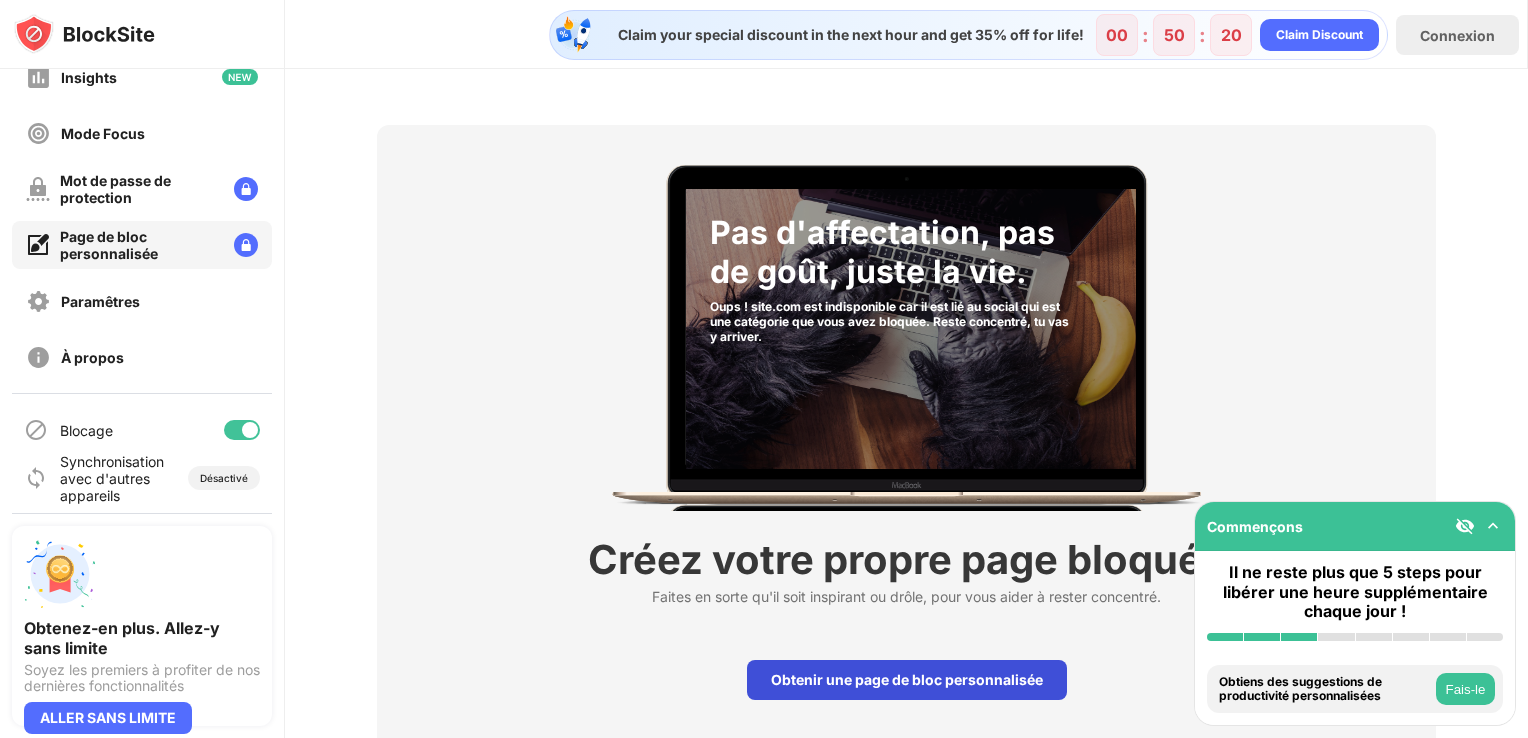 click on "Obtenir une page de bloc personnalisée" at bounding box center (907, 680) 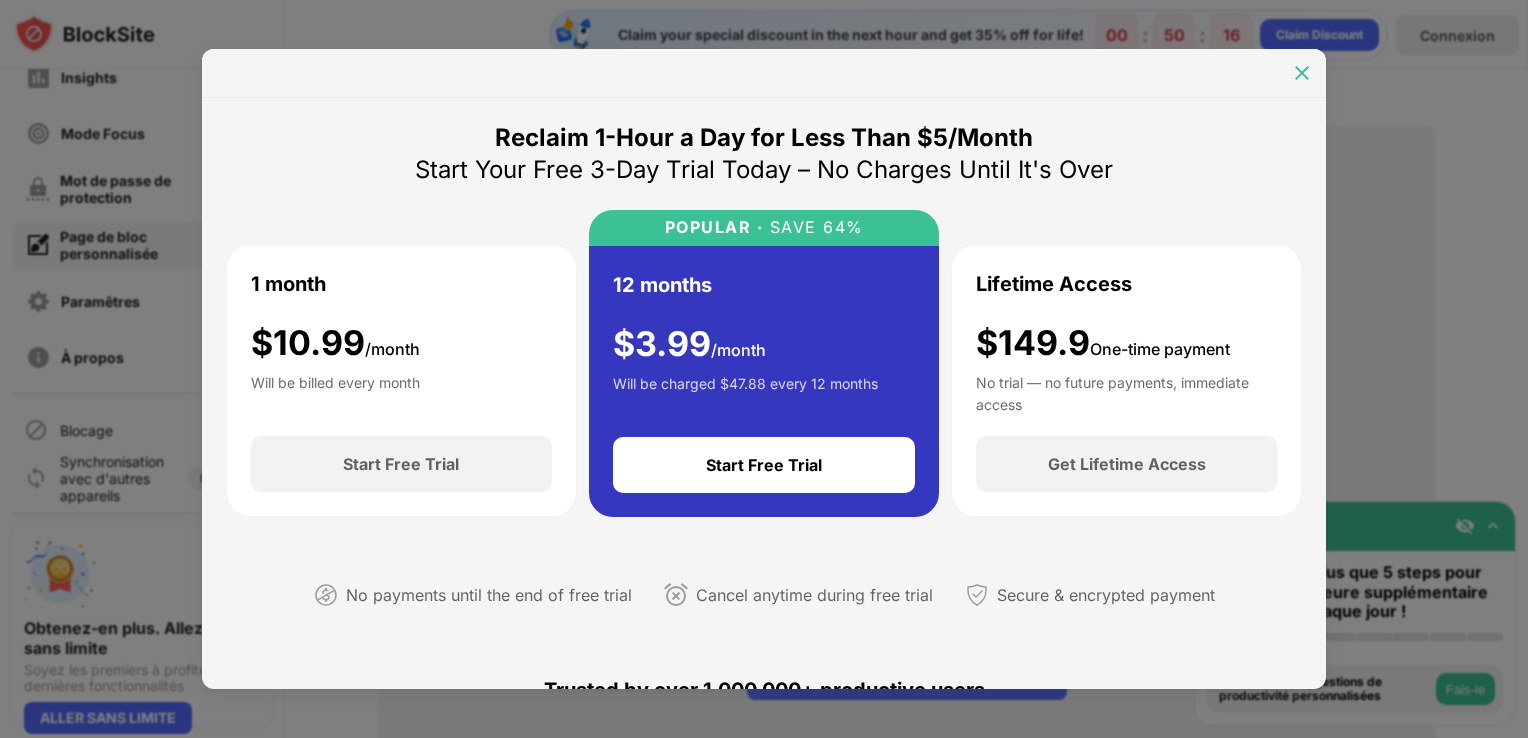 click at bounding box center (1302, 73) 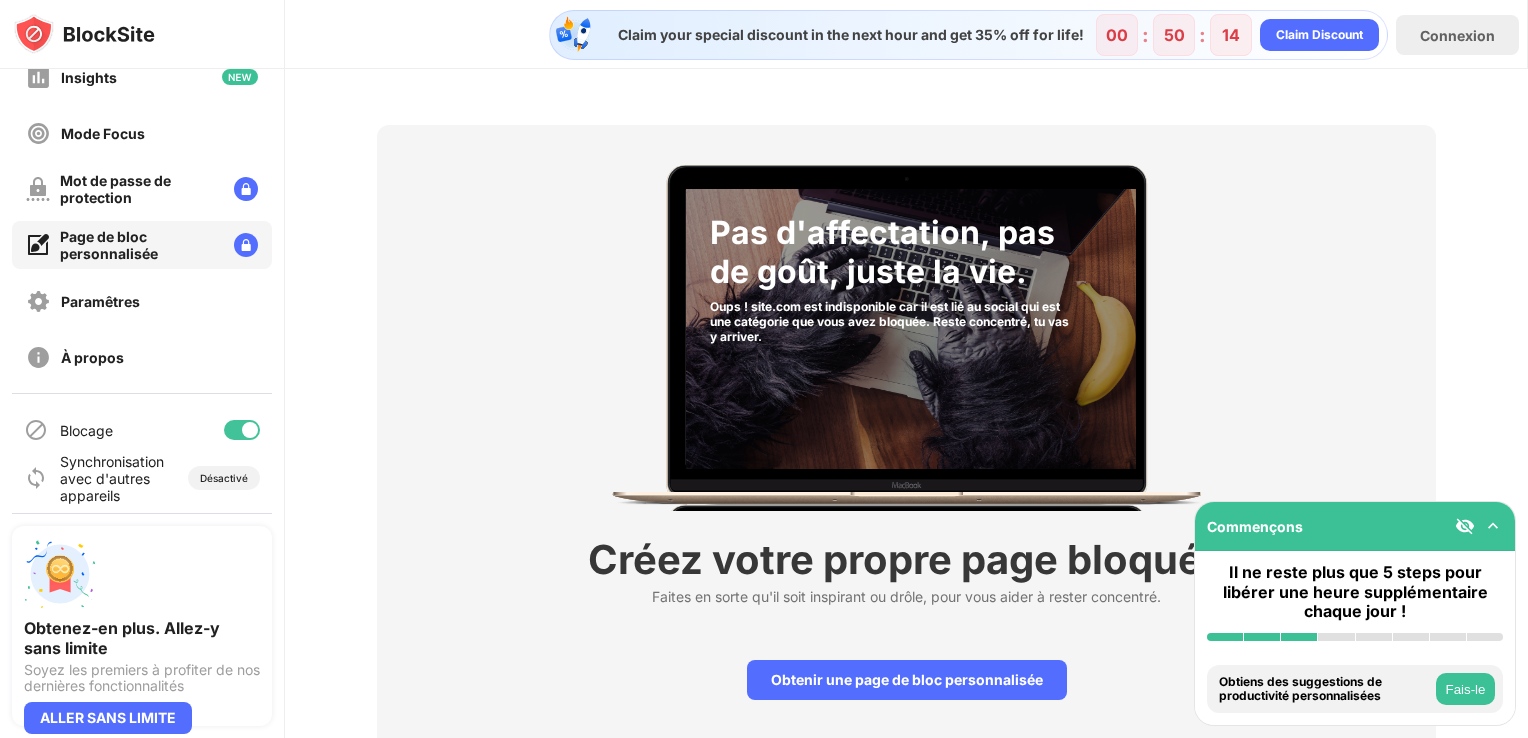 scroll, scrollTop: 84, scrollLeft: 0, axis: vertical 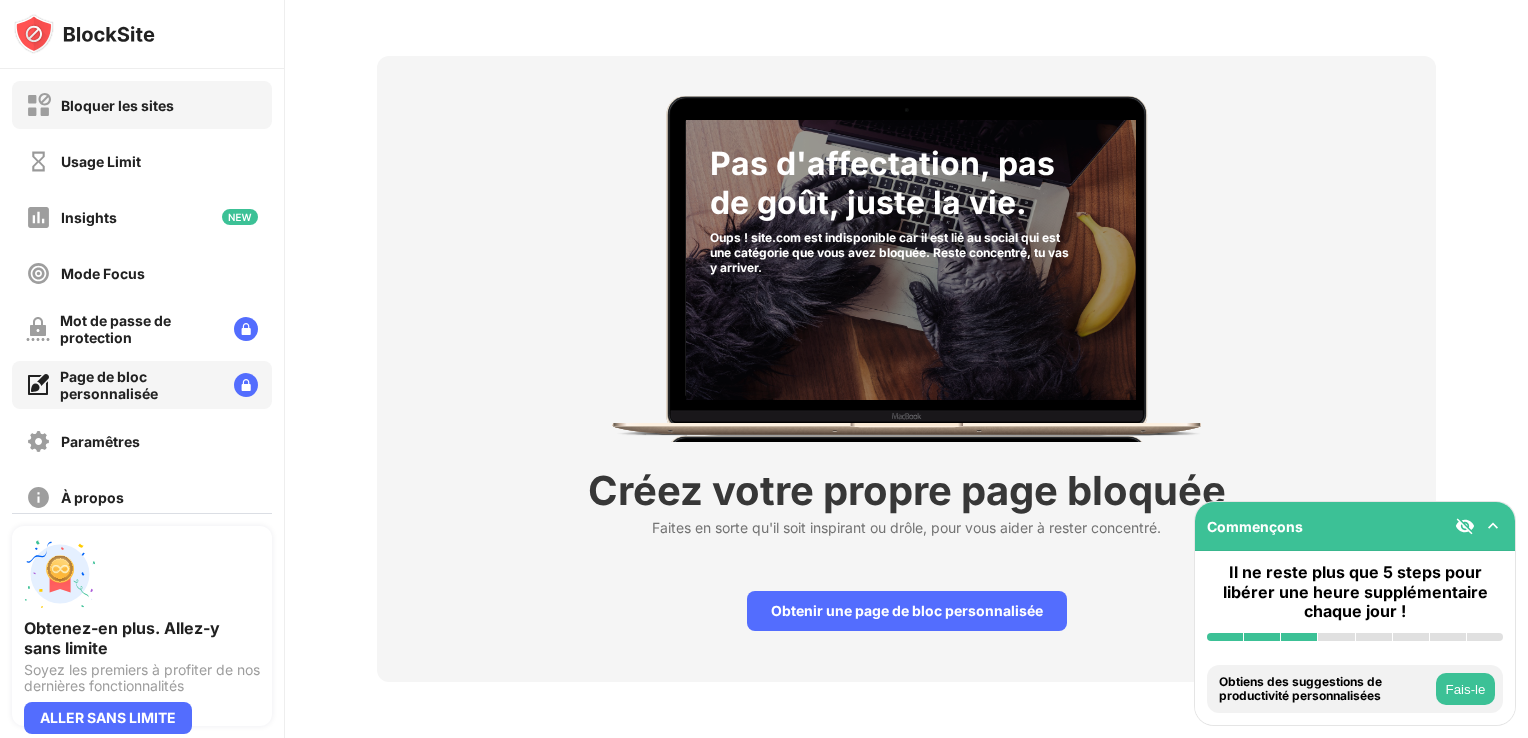 click on "Bloquer les sites" at bounding box center [117, 105] 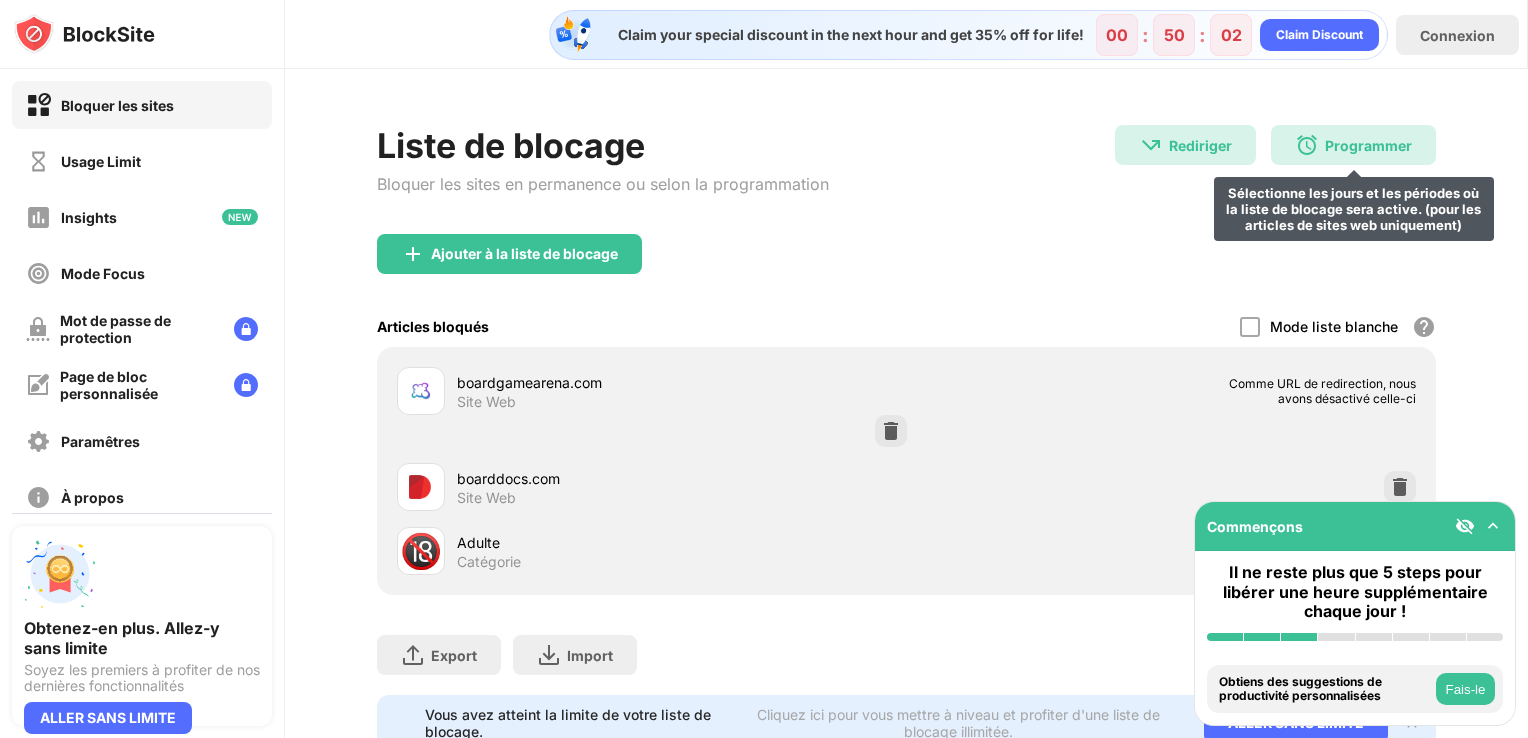 click on "Programmer" at bounding box center (1368, 145) 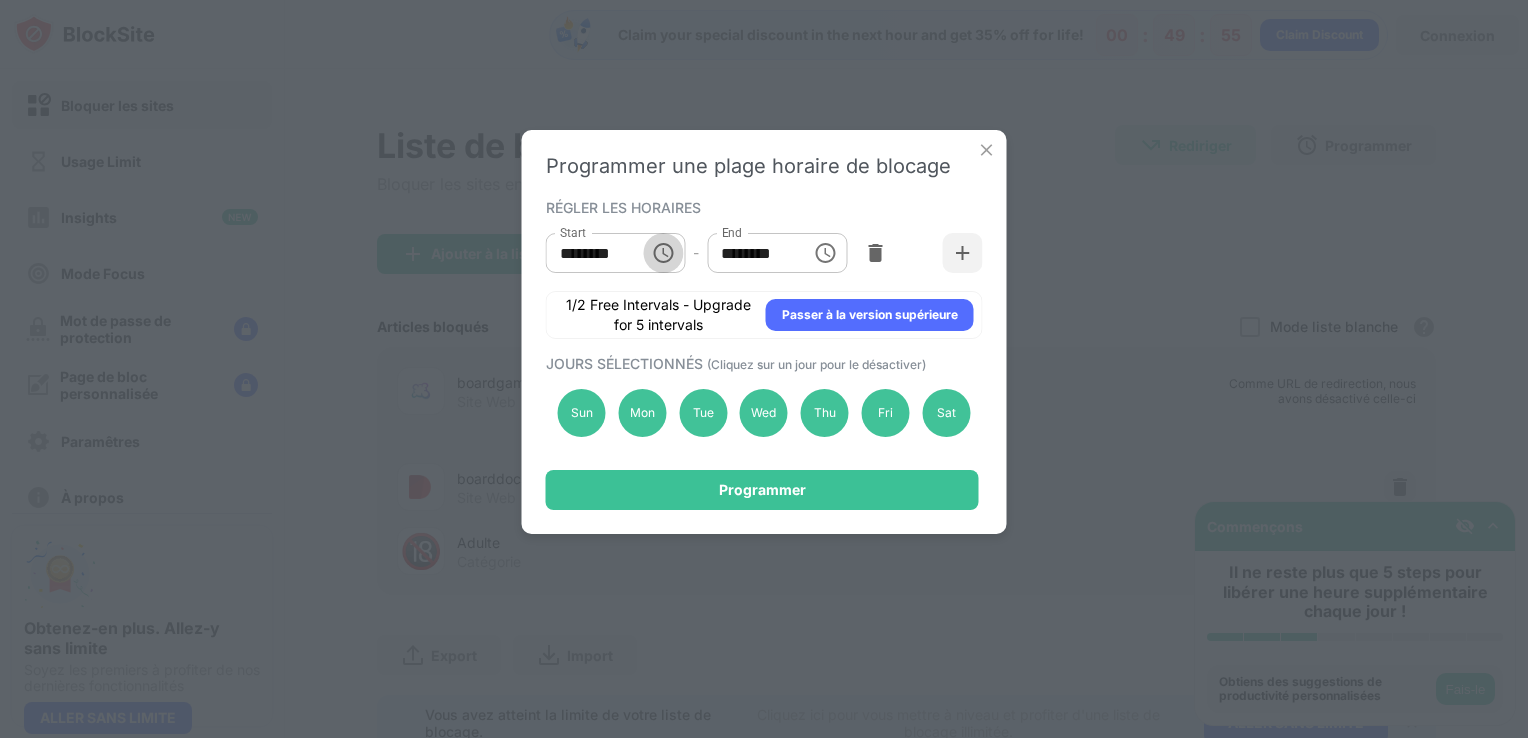 click 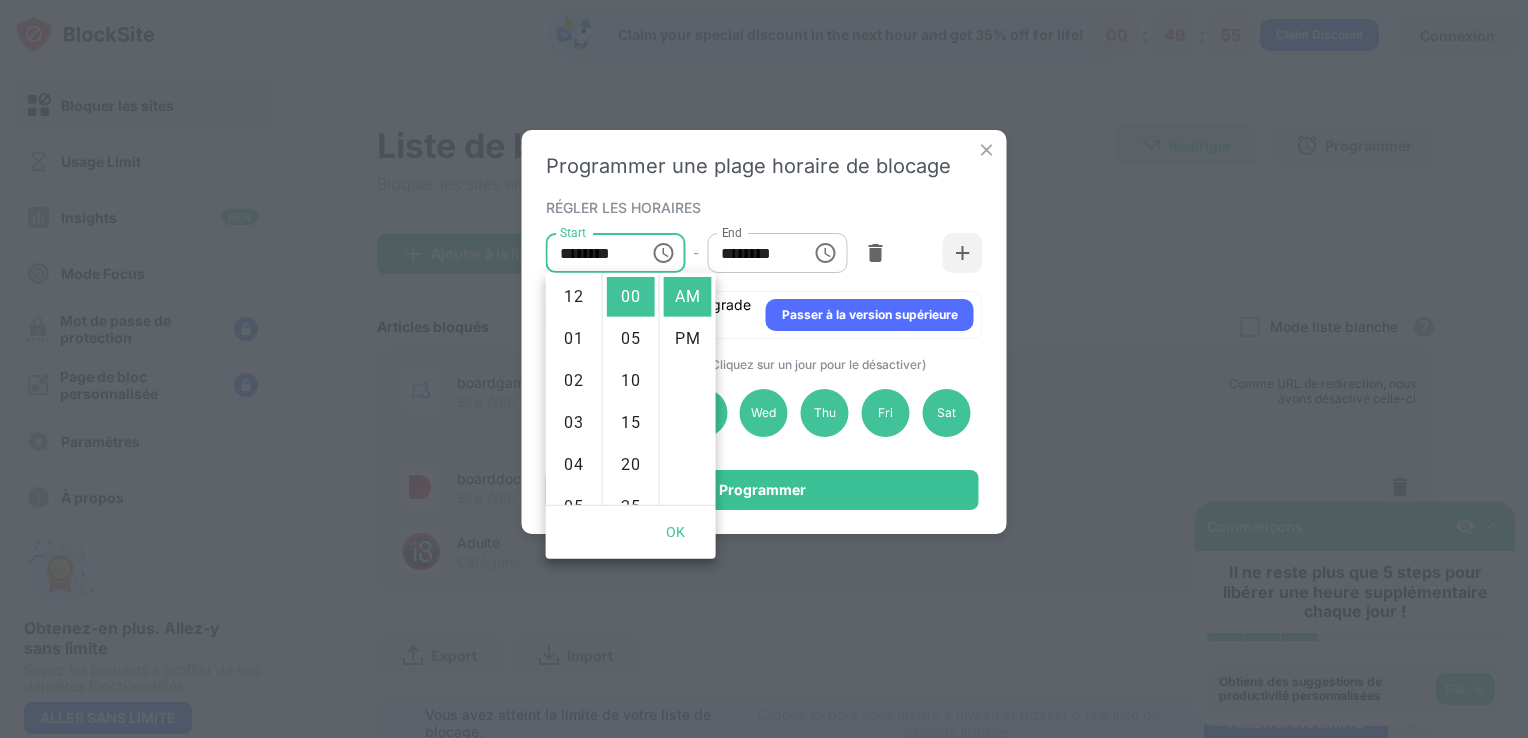 scroll, scrollTop: 420, scrollLeft: 0, axis: vertical 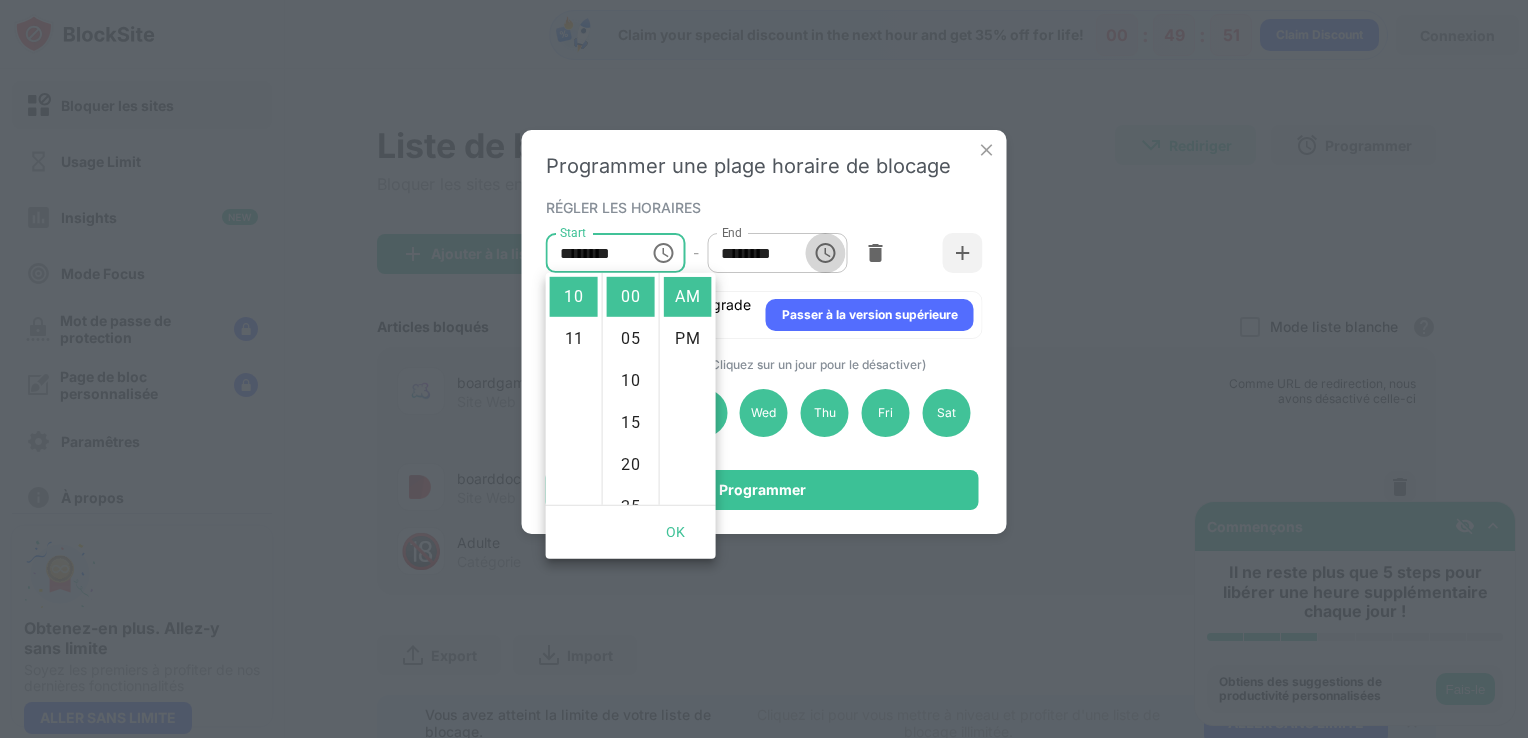 click 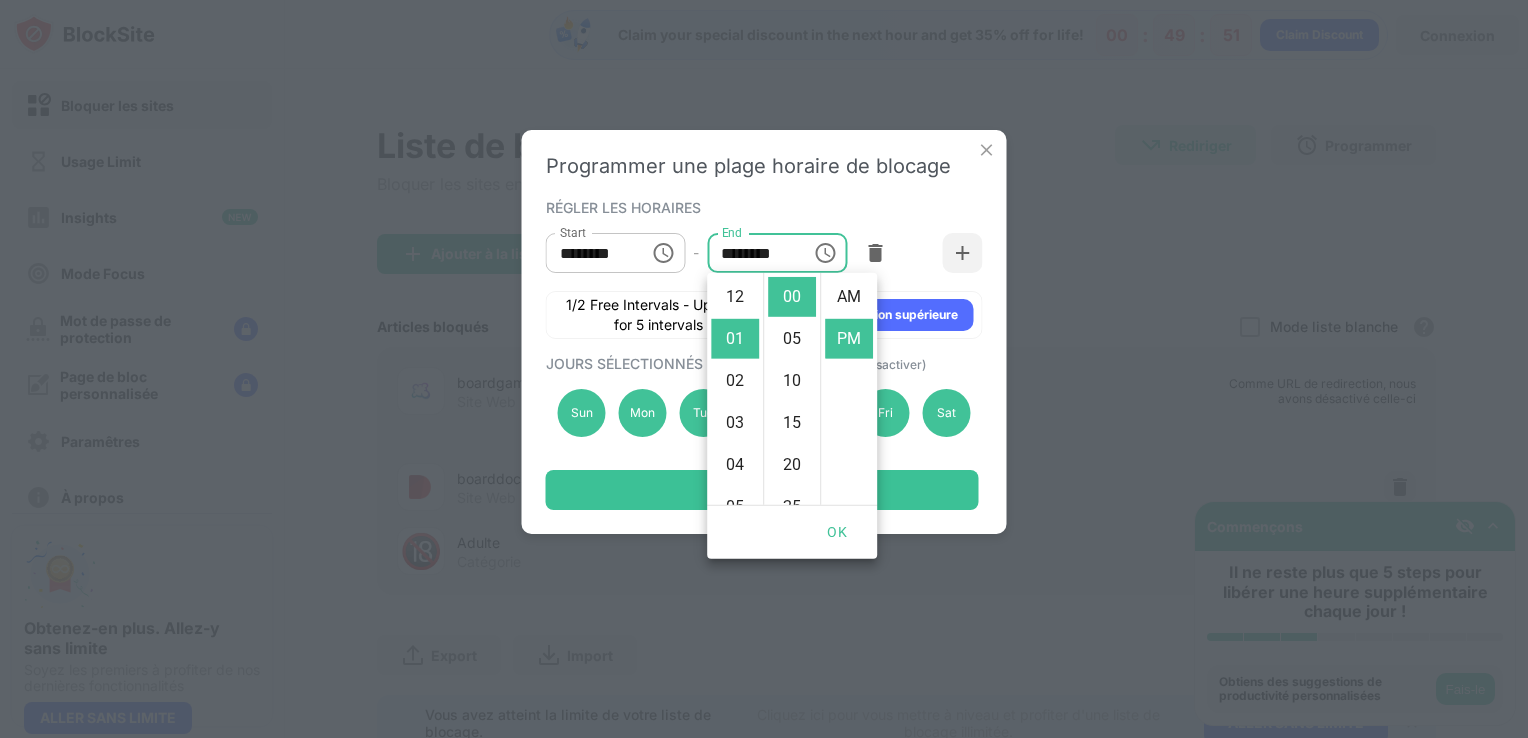 scroll, scrollTop: 42, scrollLeft: 0, axis: vertical 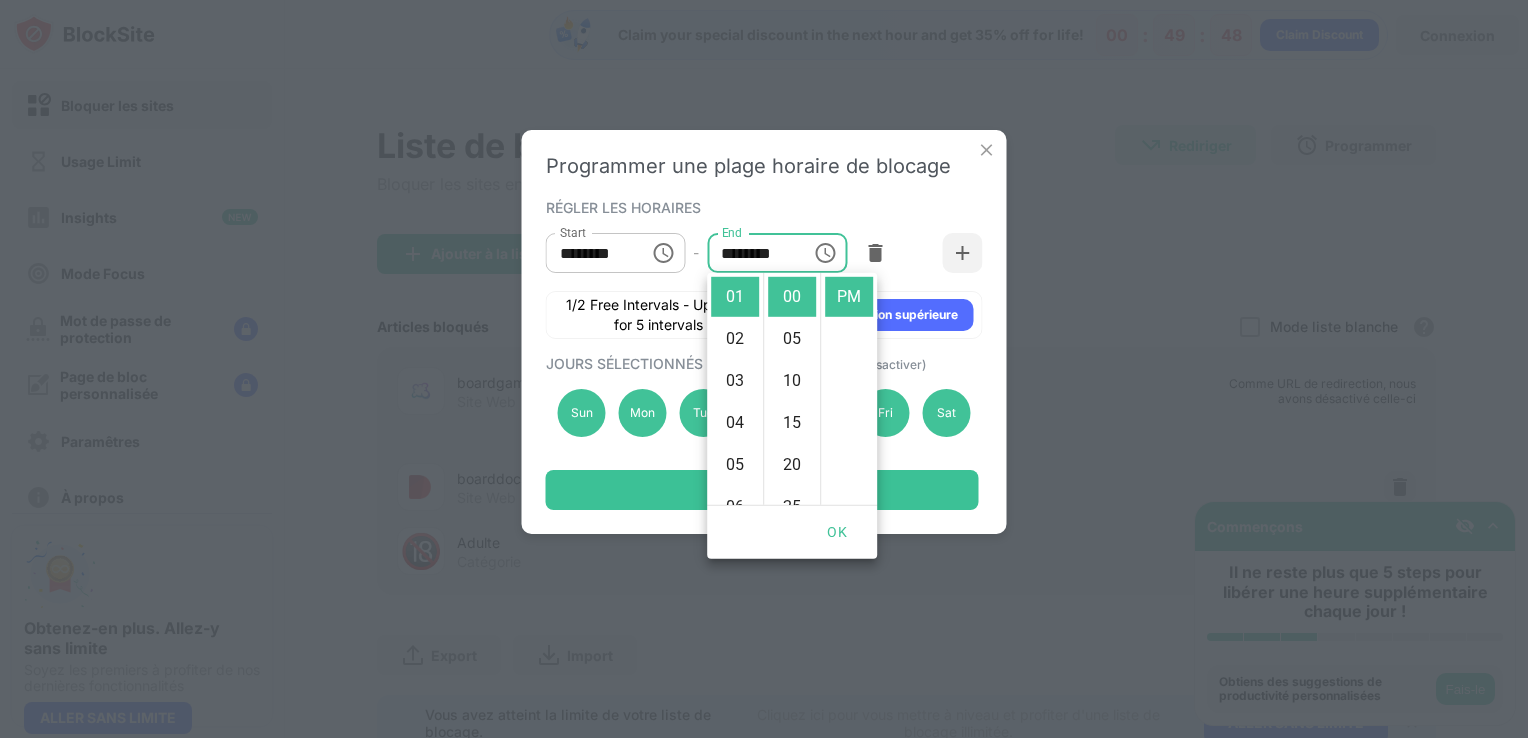 click on "00 05 10 15 20 25 30 35 40 45 50 55" at bounding box center (791, 389) 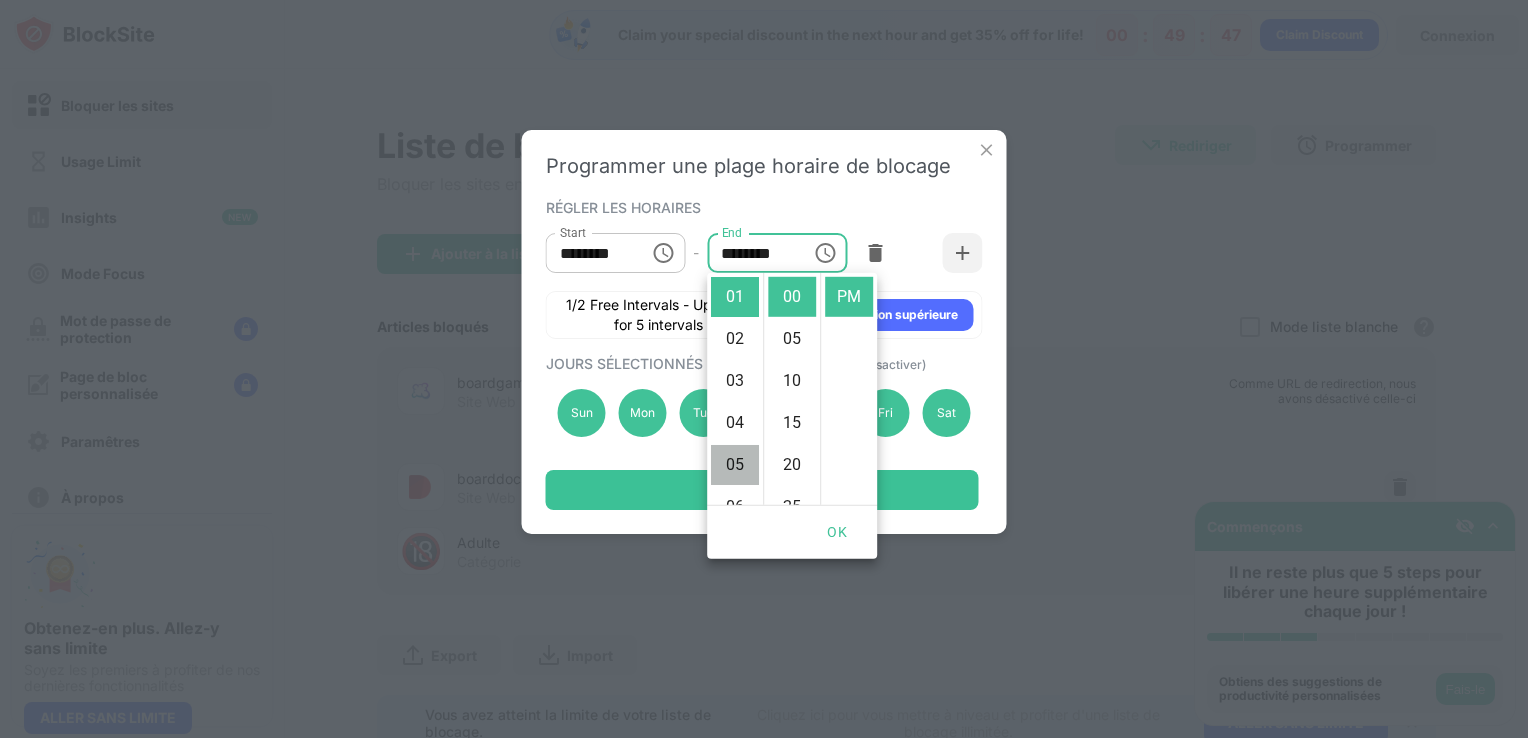 click on "05" at bounding box center (735, 465) 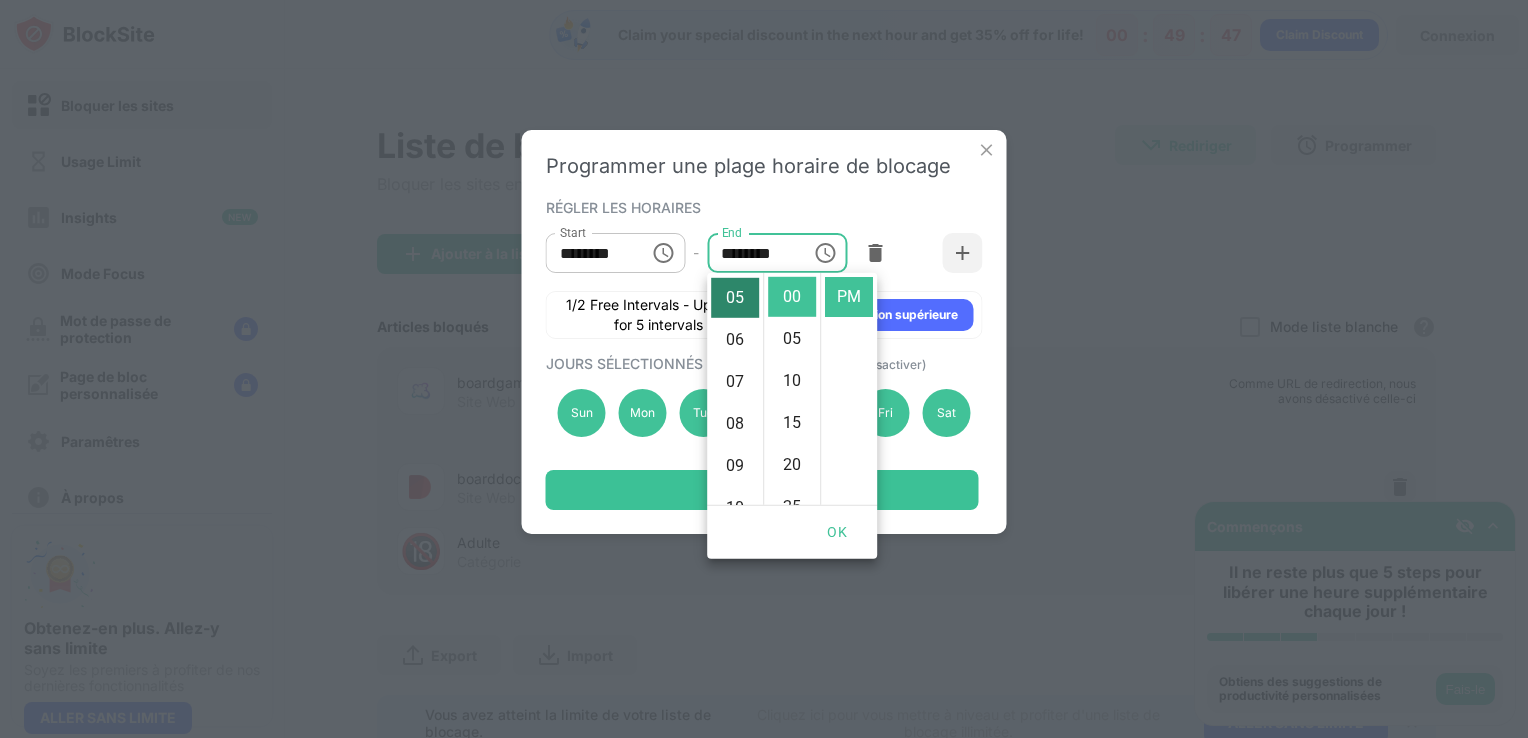 scroll, scrollTop: 210, scrollLeft: 0, axis: vertical 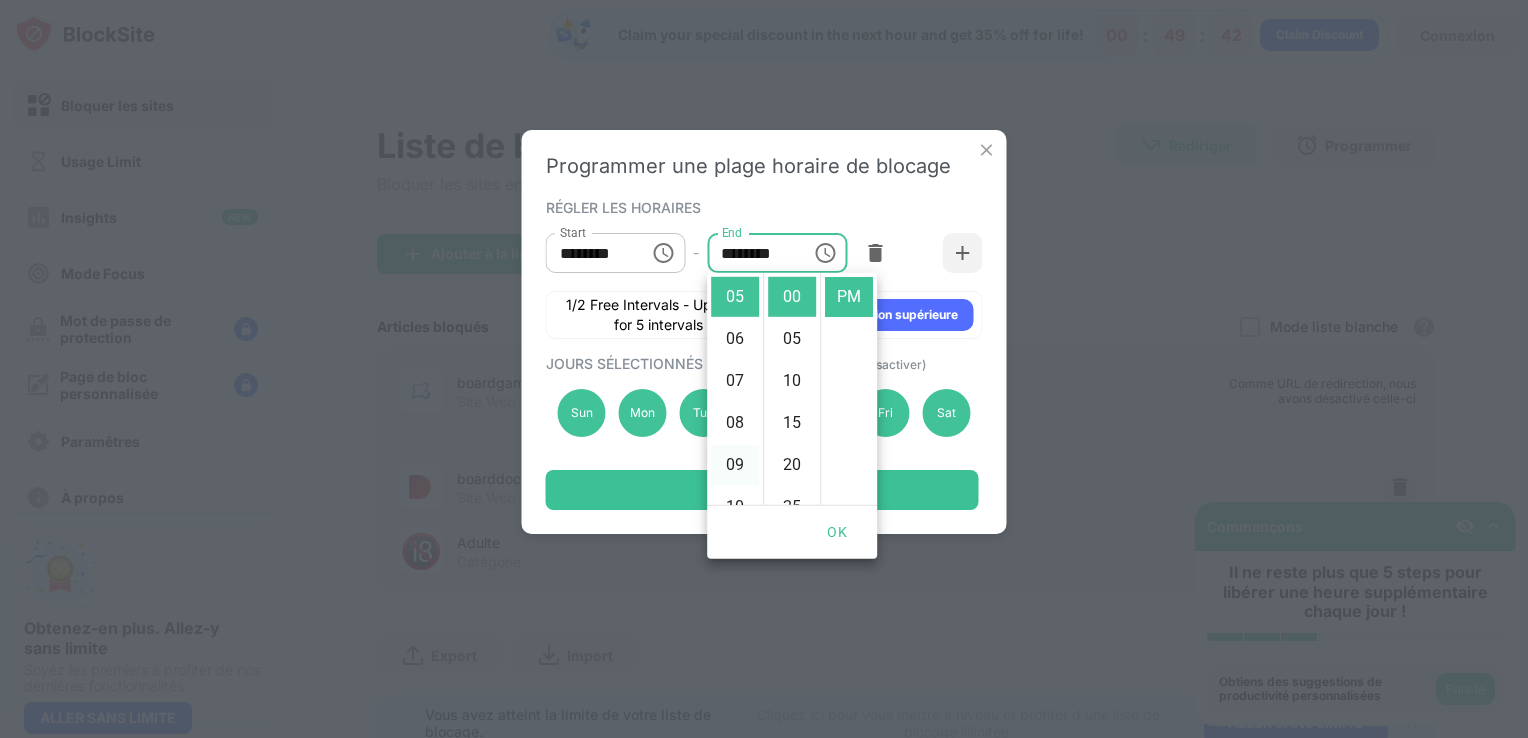 click on "09" at bounding box center (735, 465) 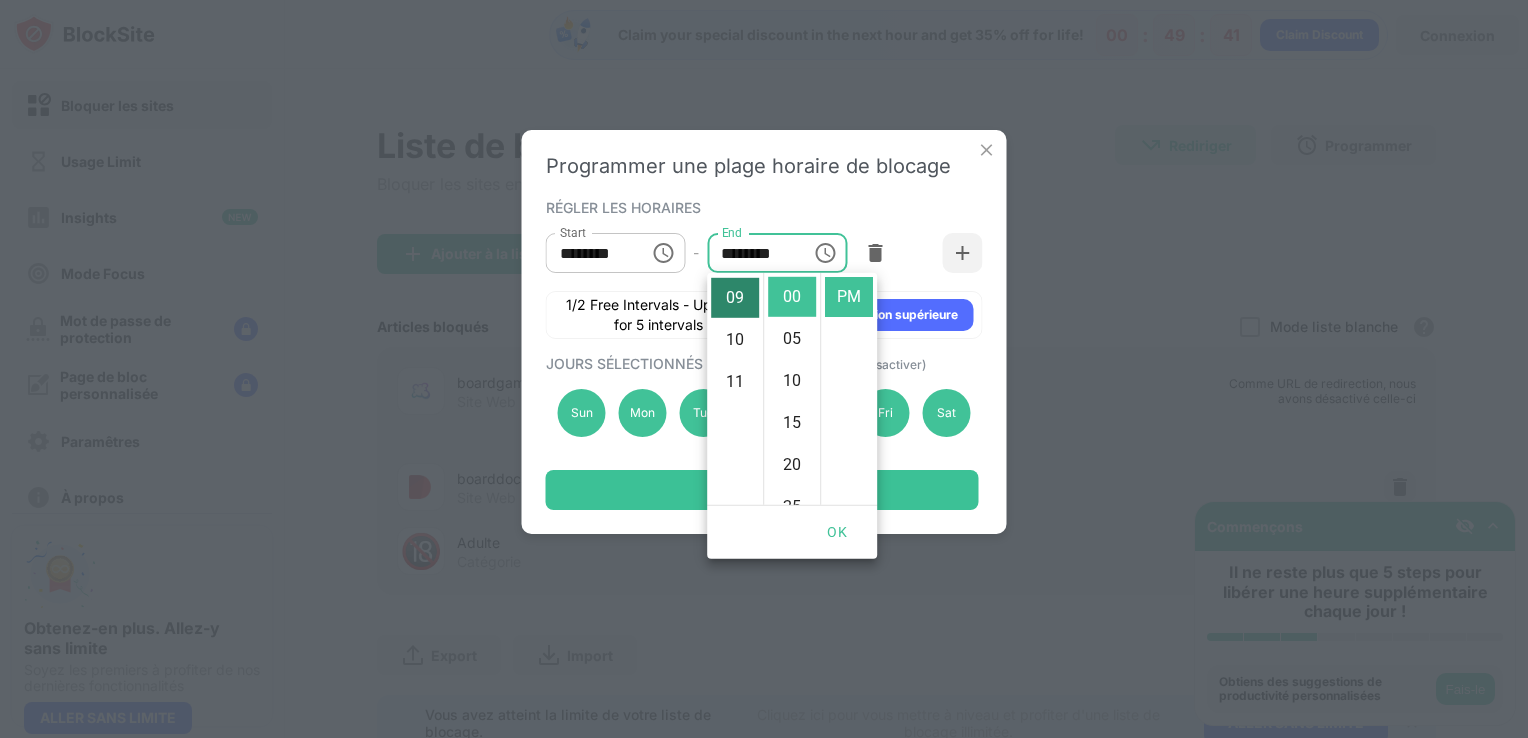 scroll, scrollTop: 378, scrollLeft: 0, axis: vertical 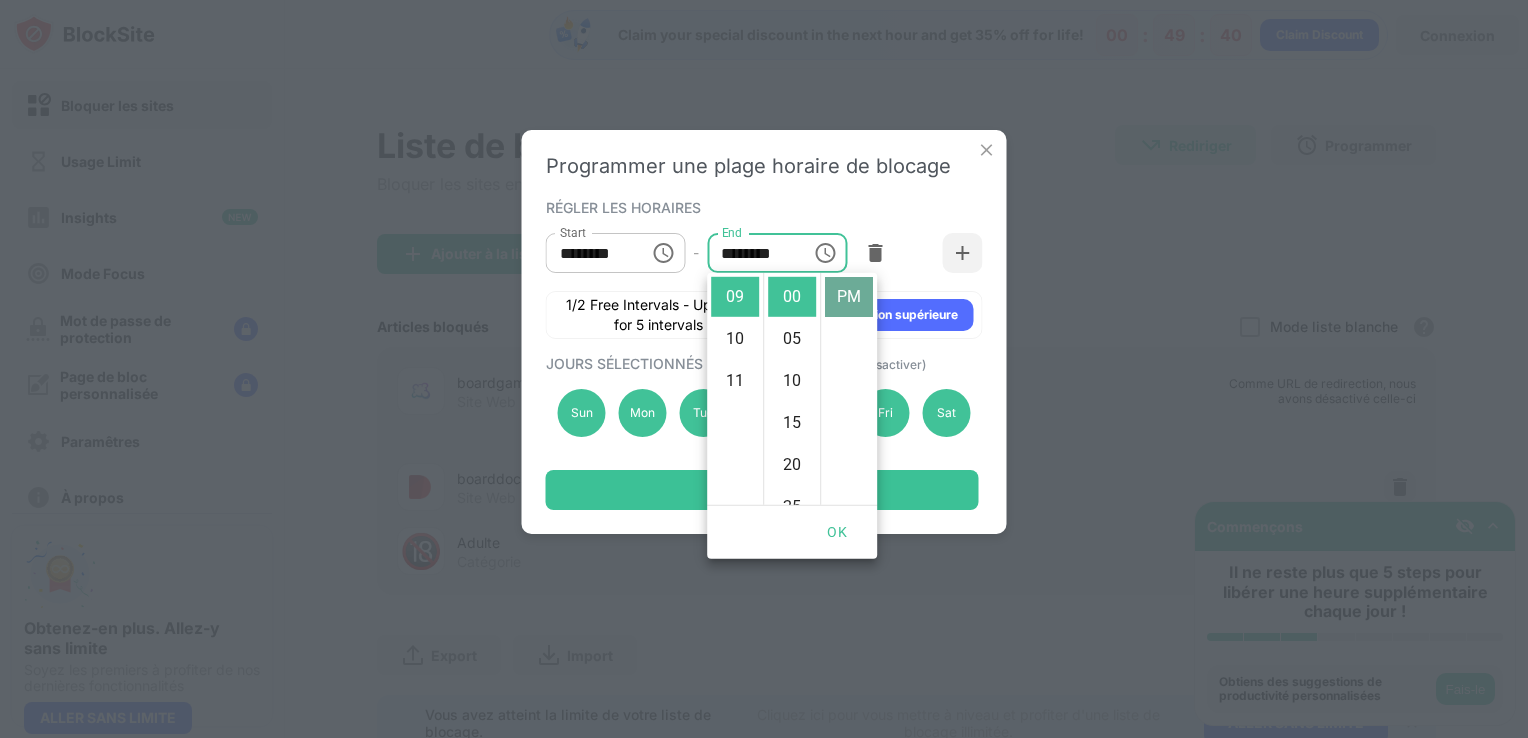 click on "PM" at bounding box center (849, 297) 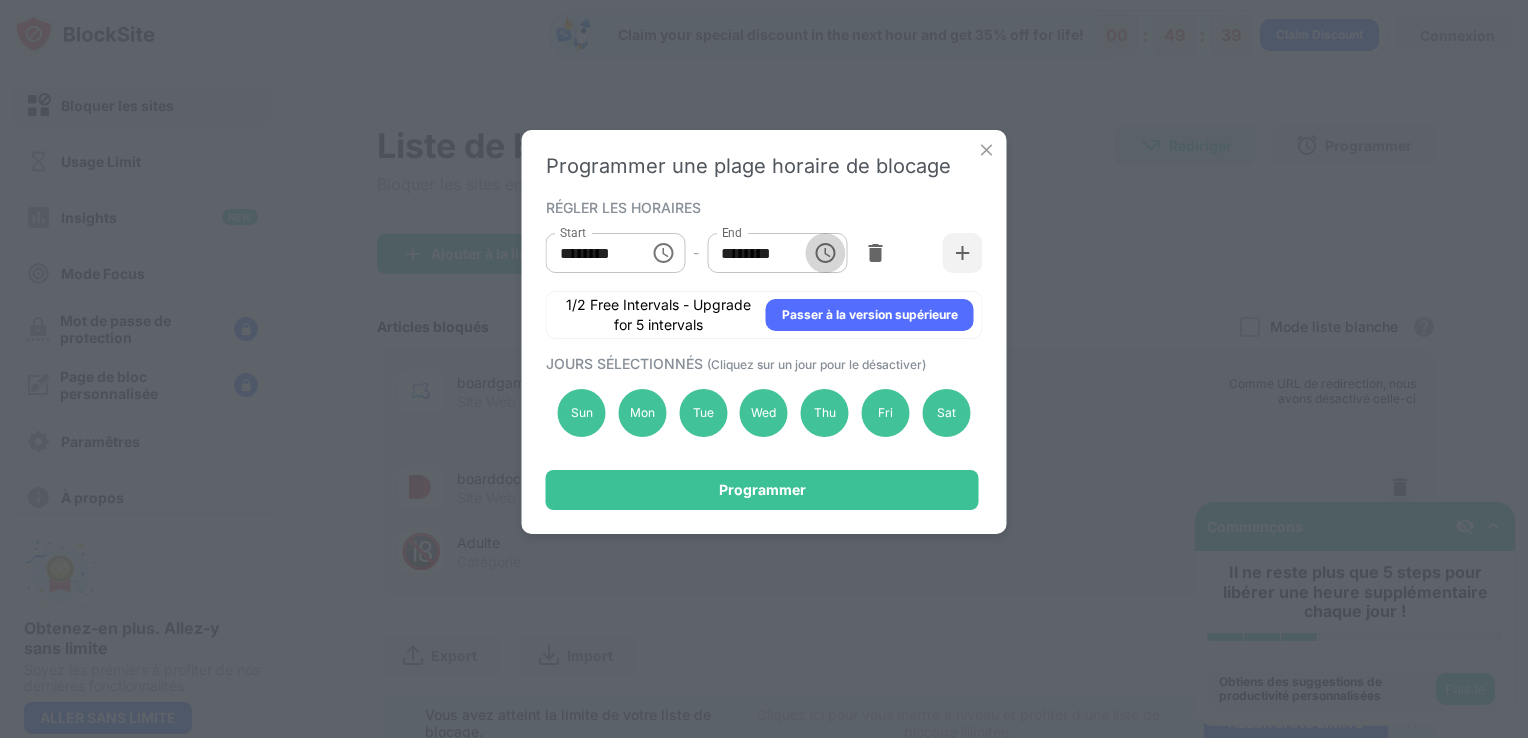 click at bounding box center (825, 253) 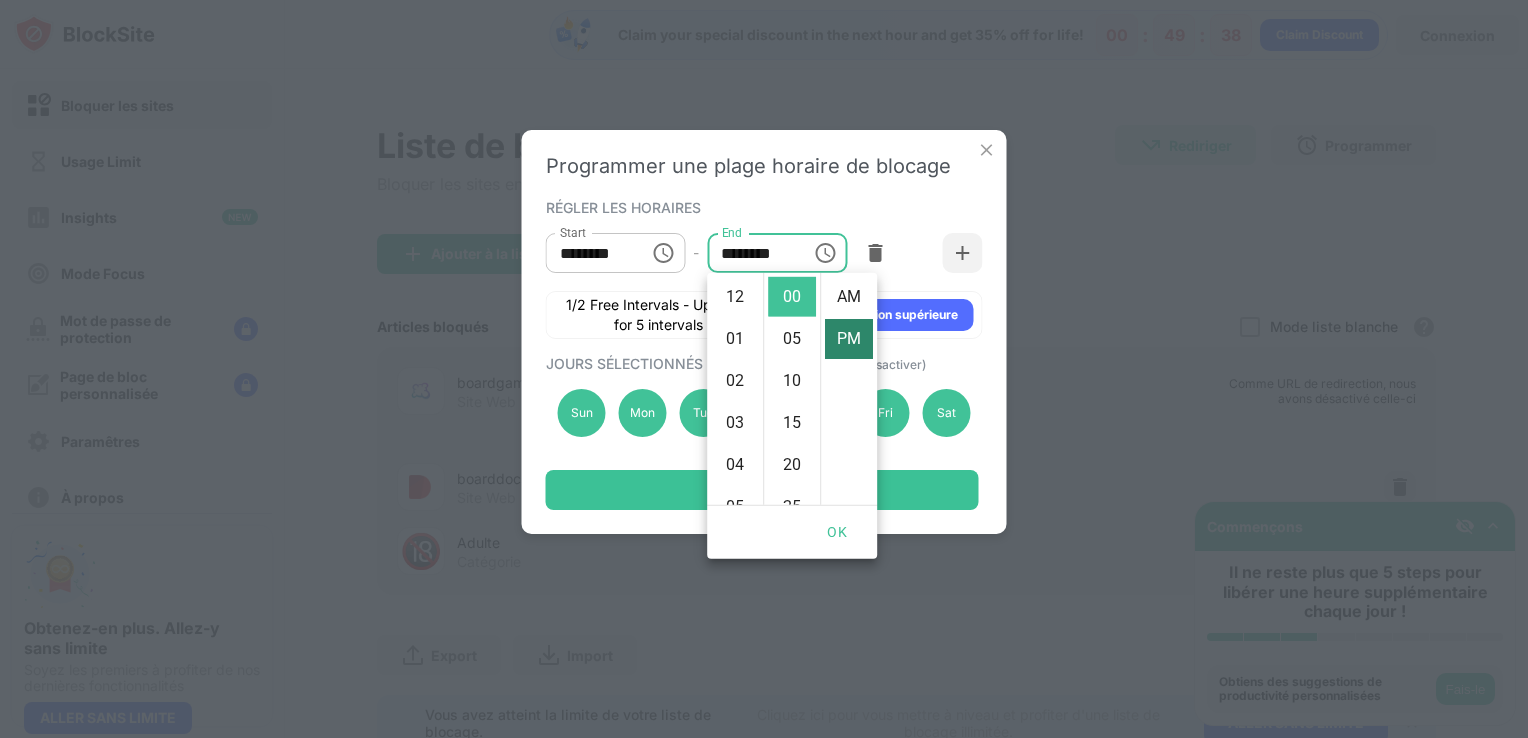 scroll, scrollTop: 378, scrollLeft: 0, axis: vertical 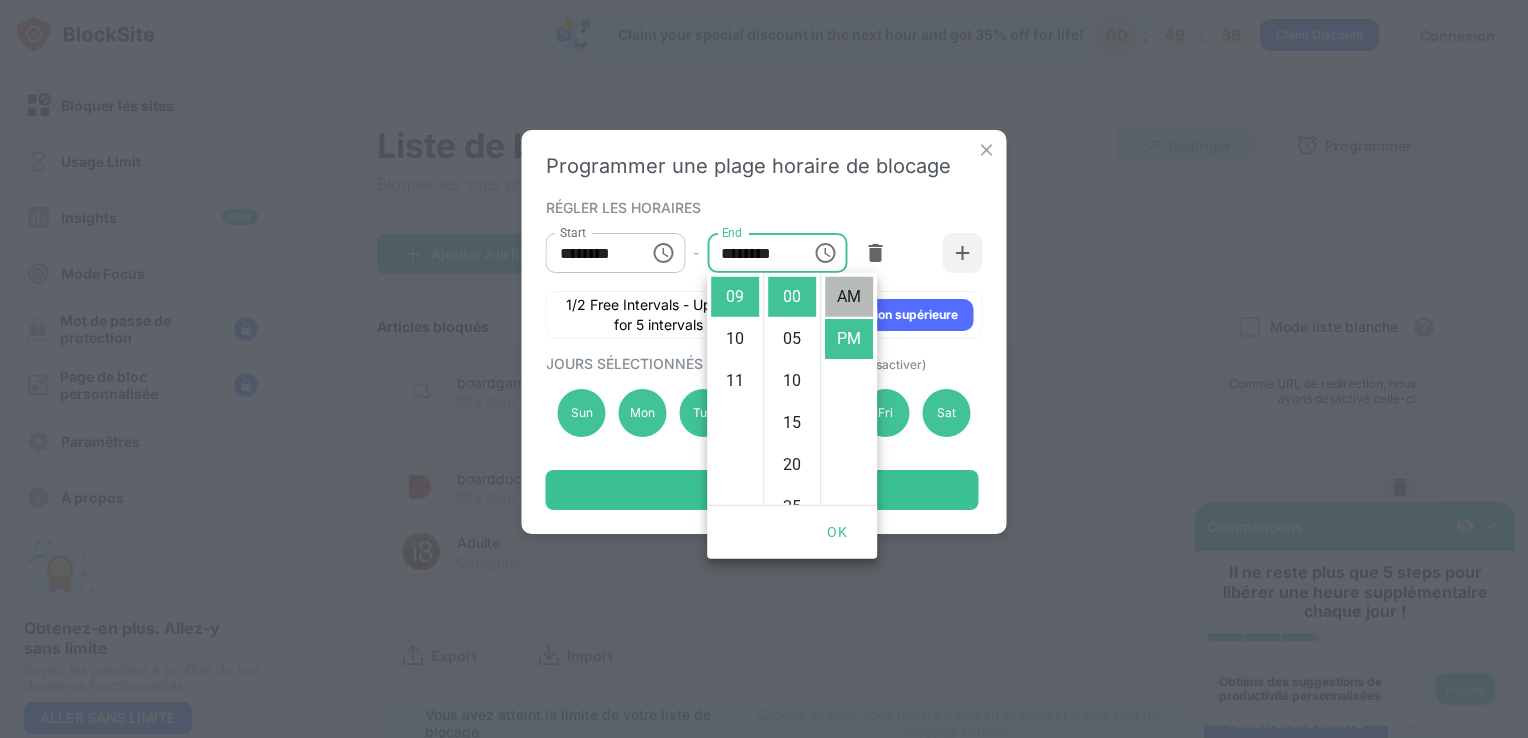 click on "AM" at bounding box center (849, 297) 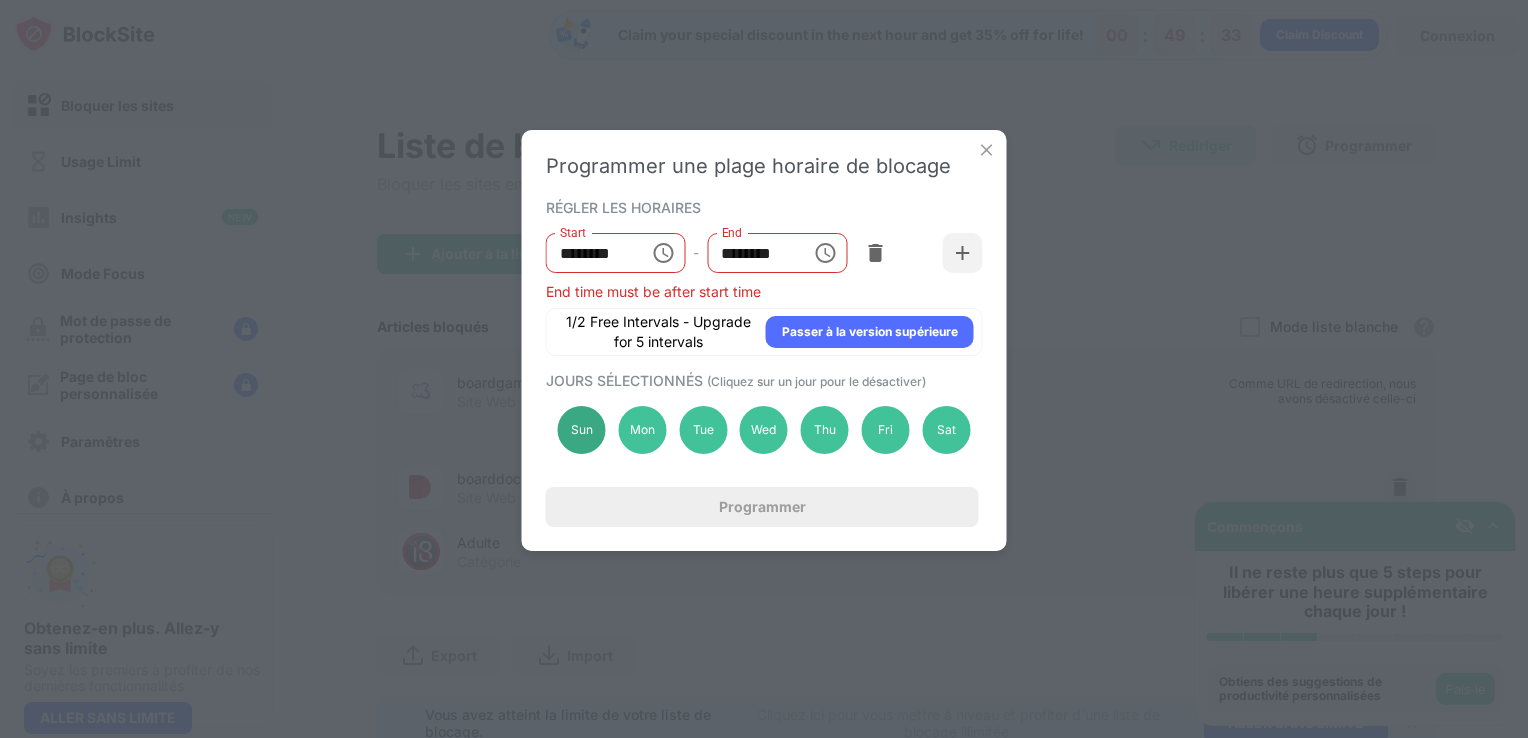 click on "Sun" at bounding box center [582, 430] 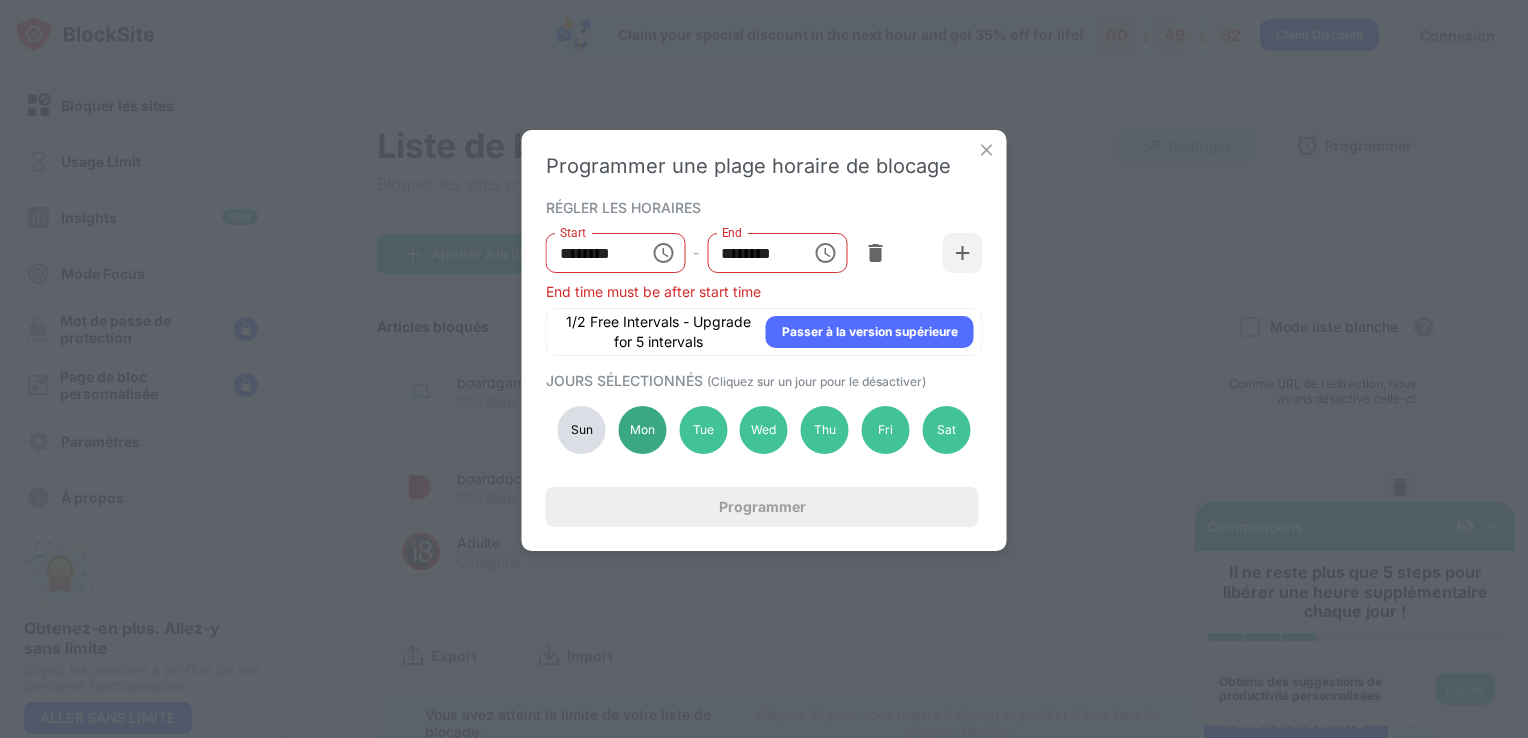 click on "Mon" at bounding box center (642, 430) 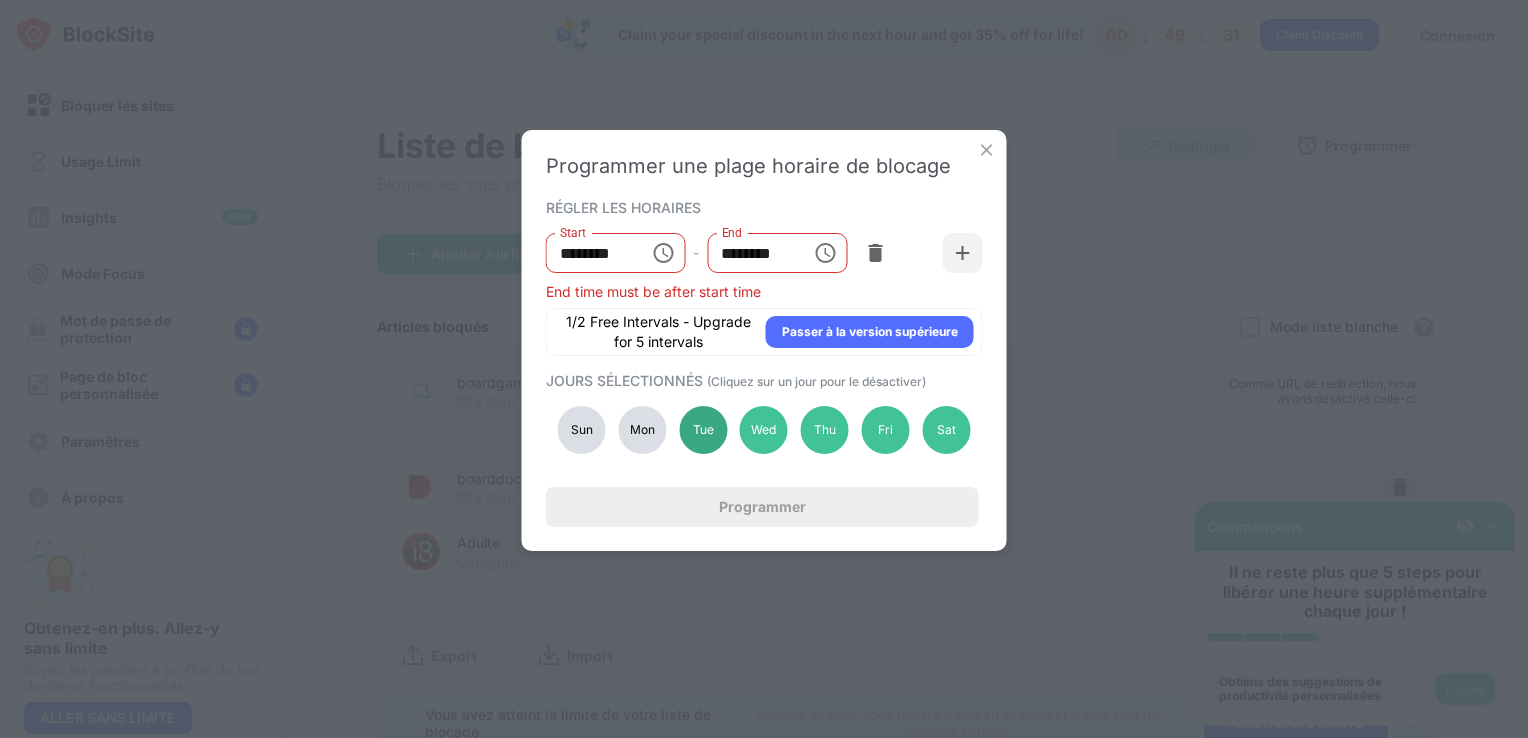 click on "Tue" at bounding box center [703, 430] 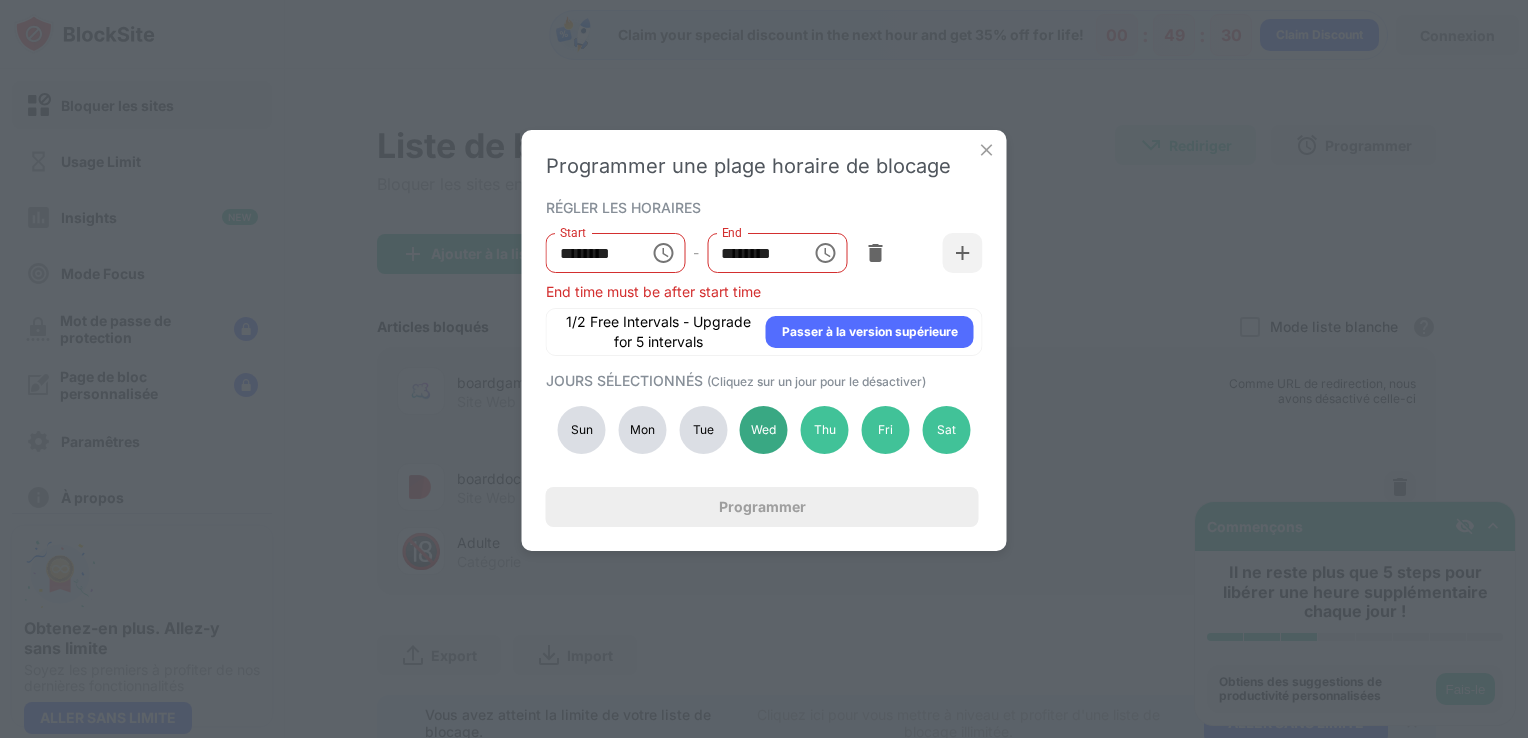 click on "Wed" at bounding box center [764, 430] 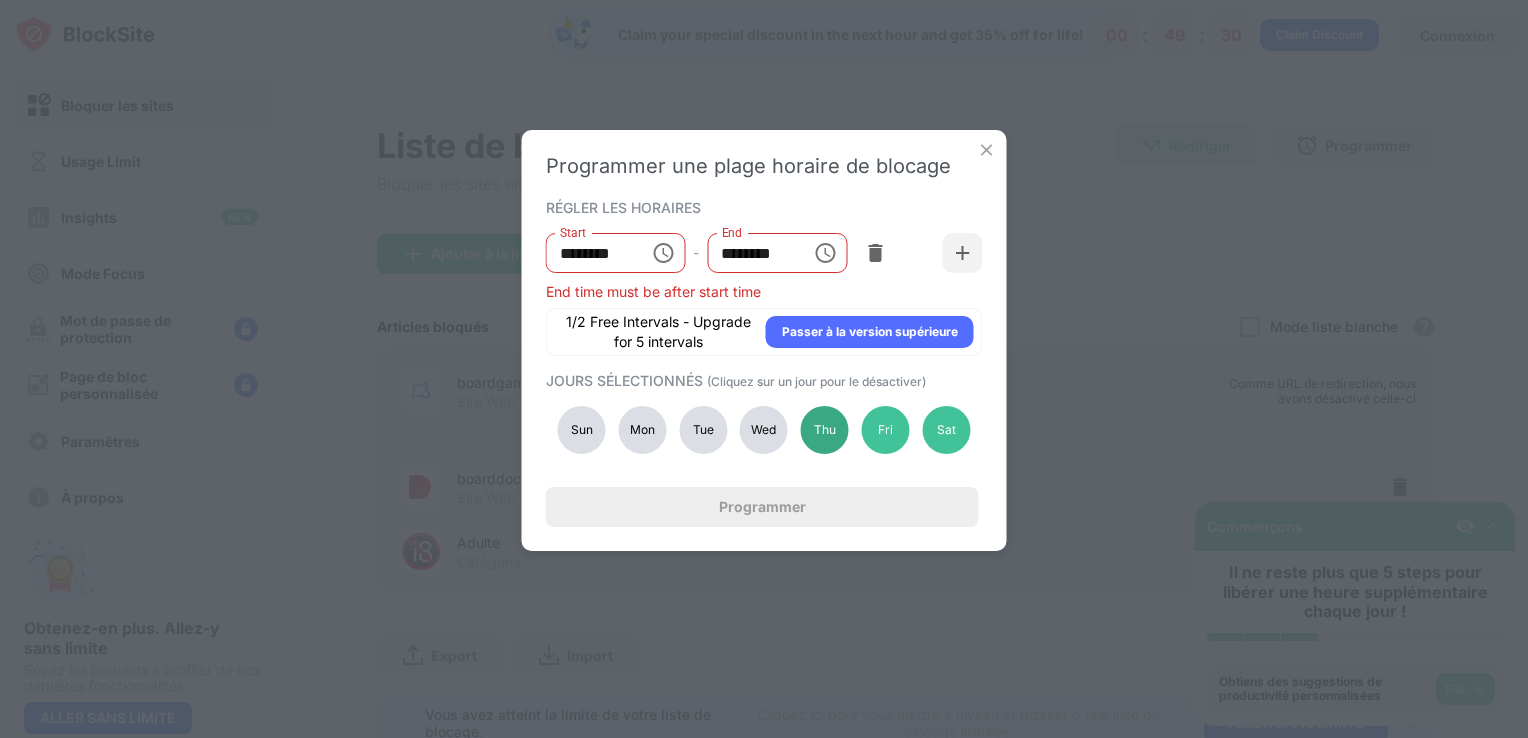 click on "Thu" at bounding box center [825, 430] 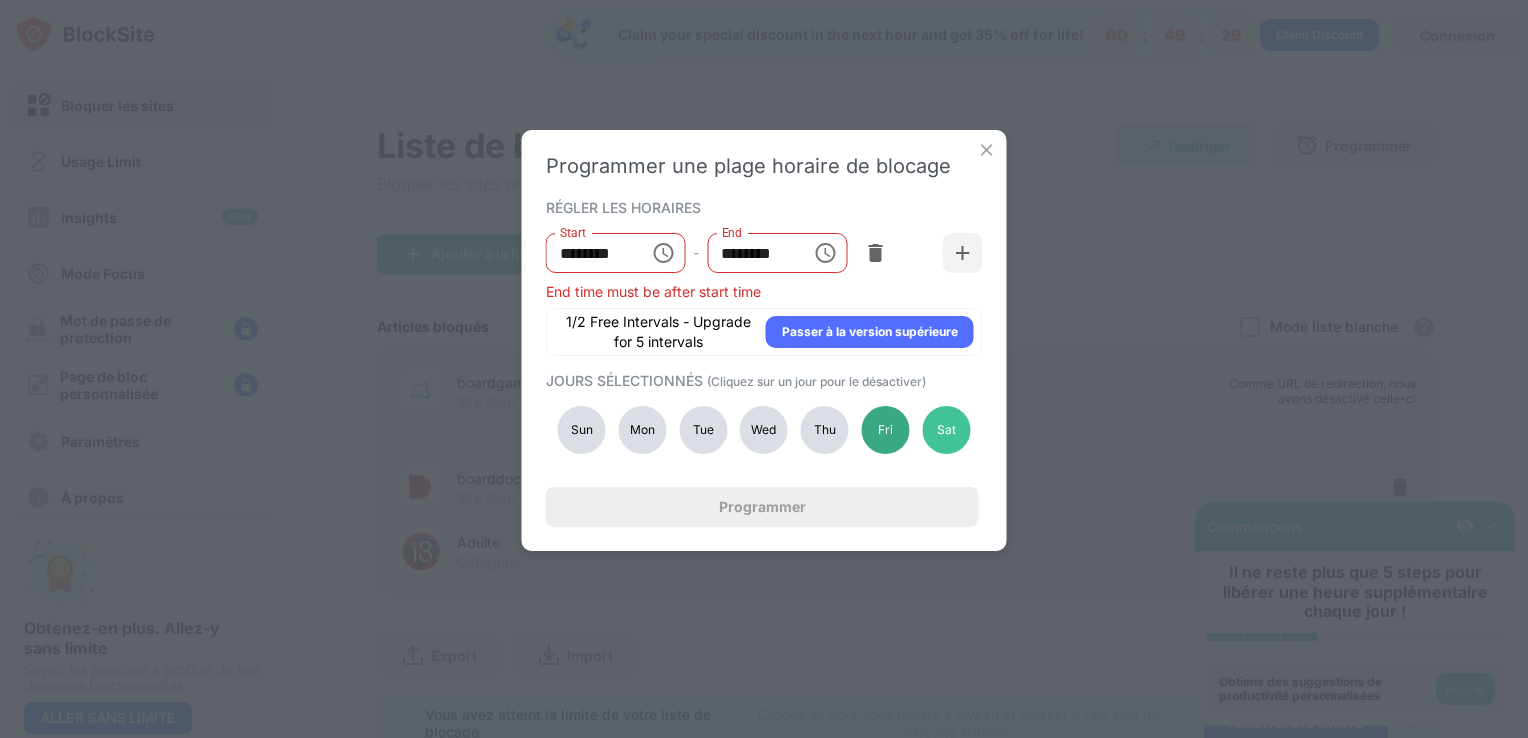 click on "Fri" at bounding box center (886, 430) 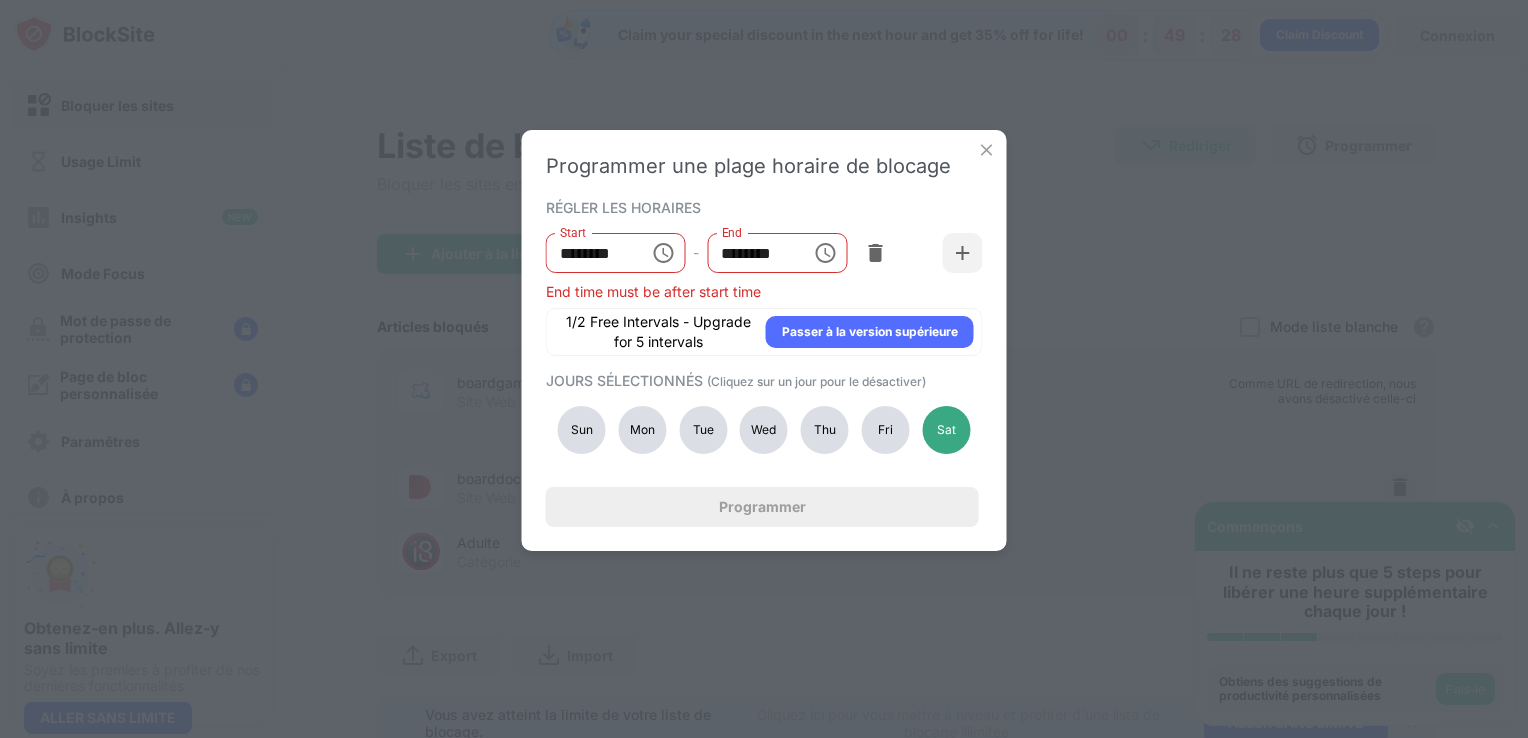 click on "Sat" at bounding box center [946, 430] 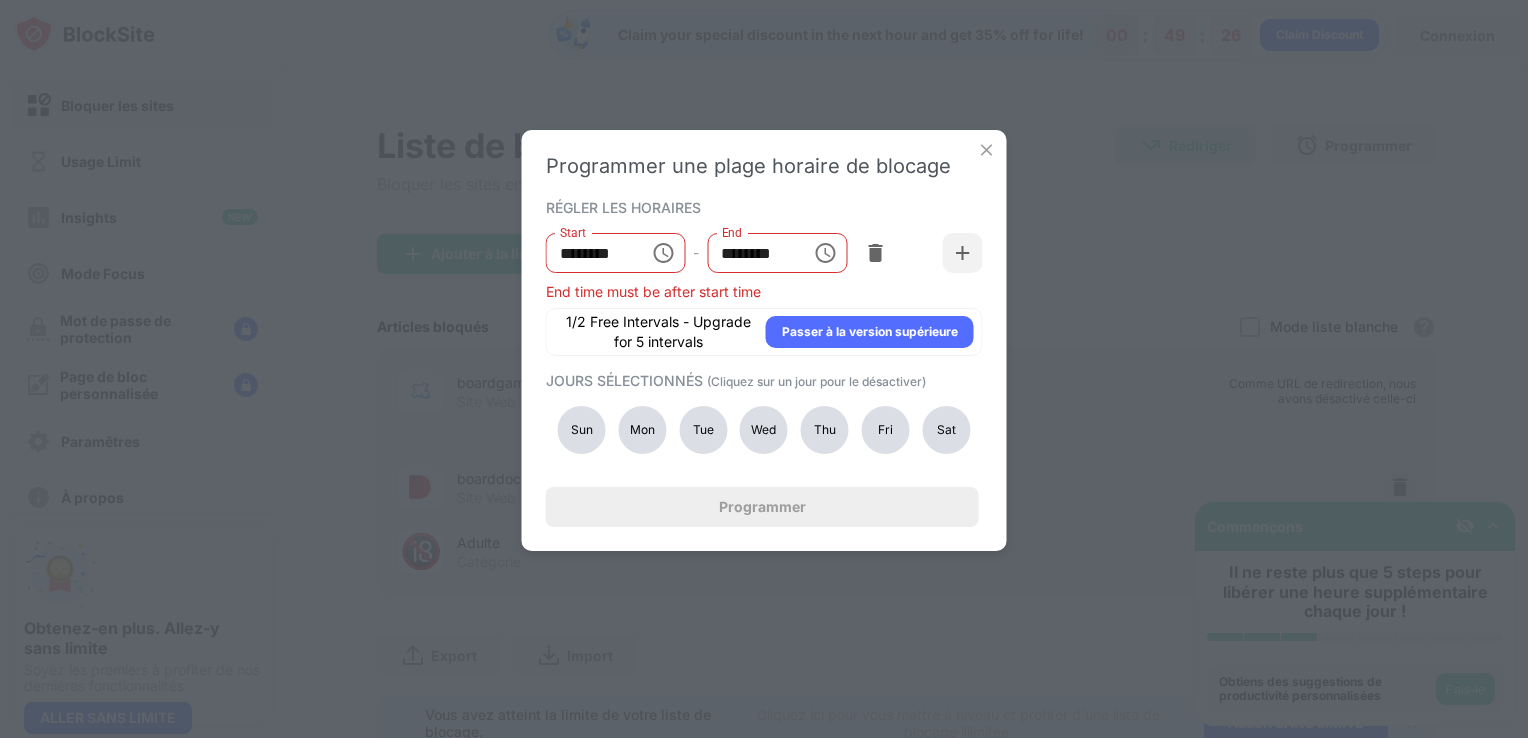 click on "Sun" at bounding box center (582, 430) 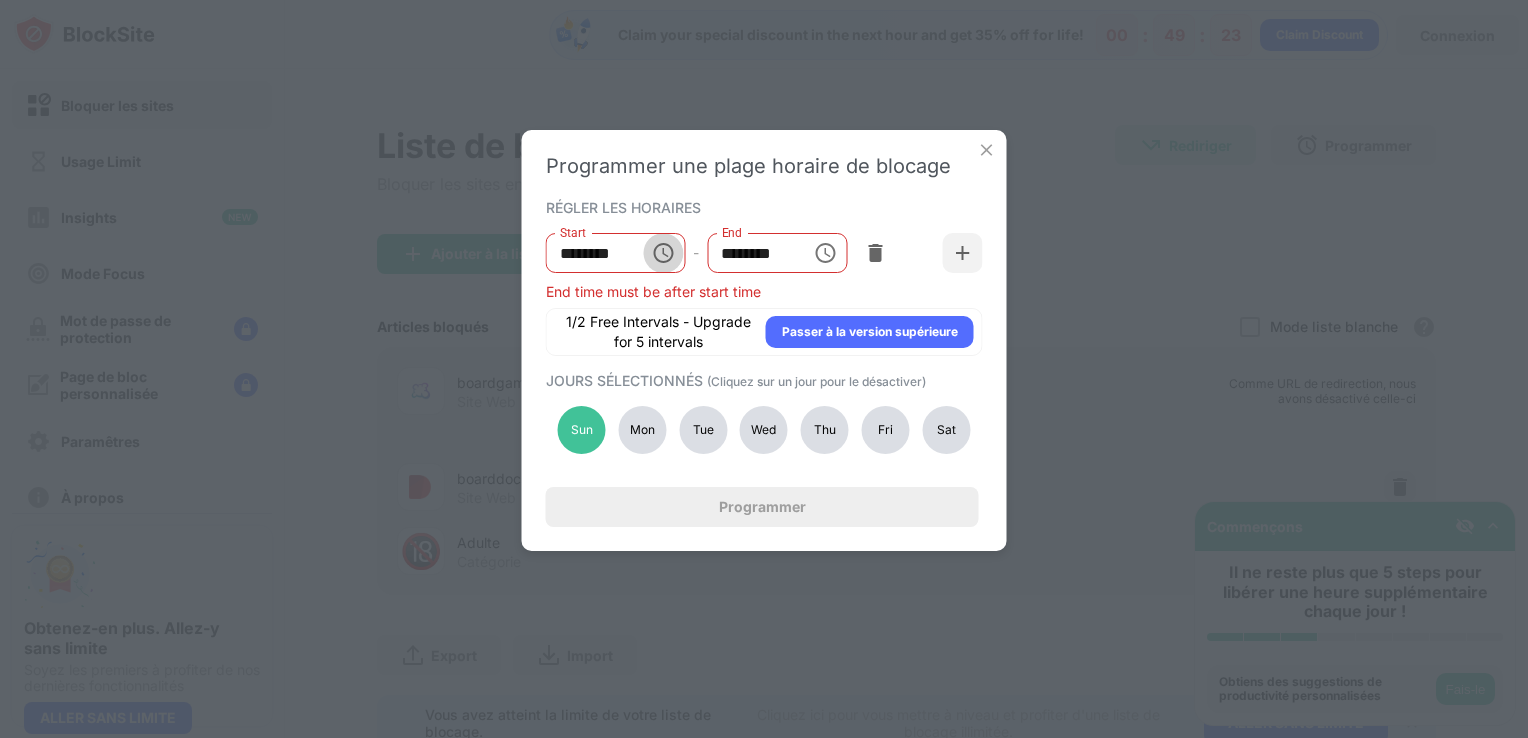 click 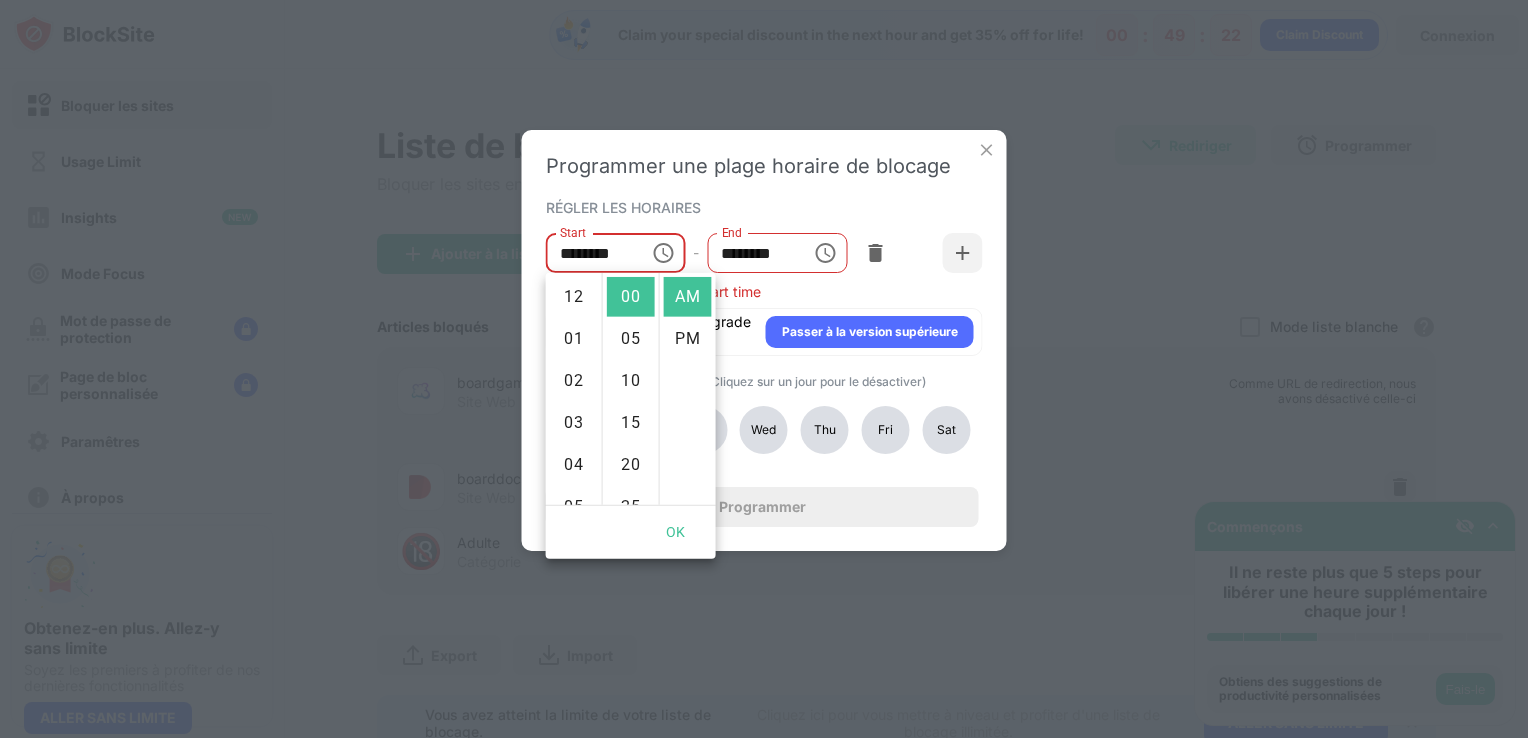 scroll, scrollTop: 420, scrollLeft: 0, axis: vertical 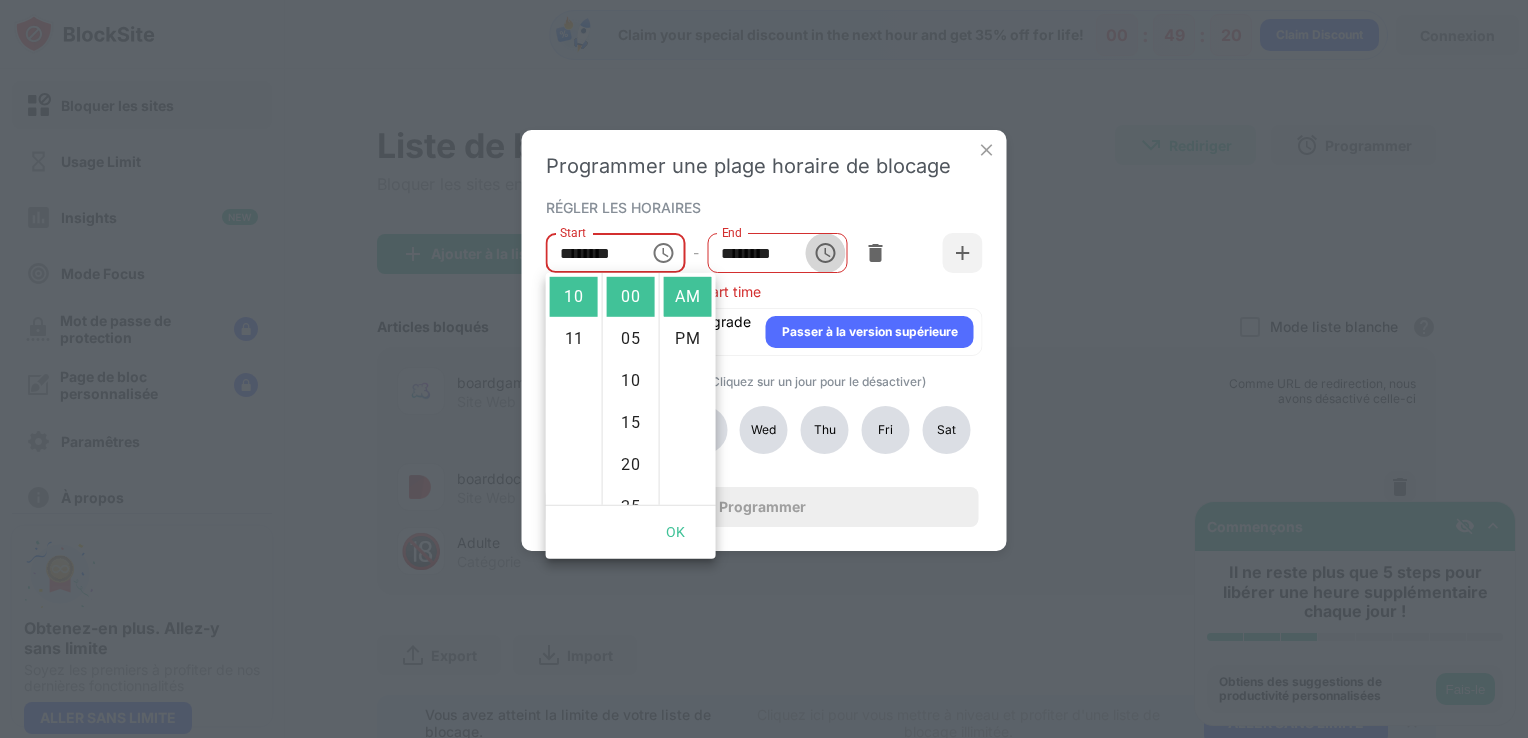 click 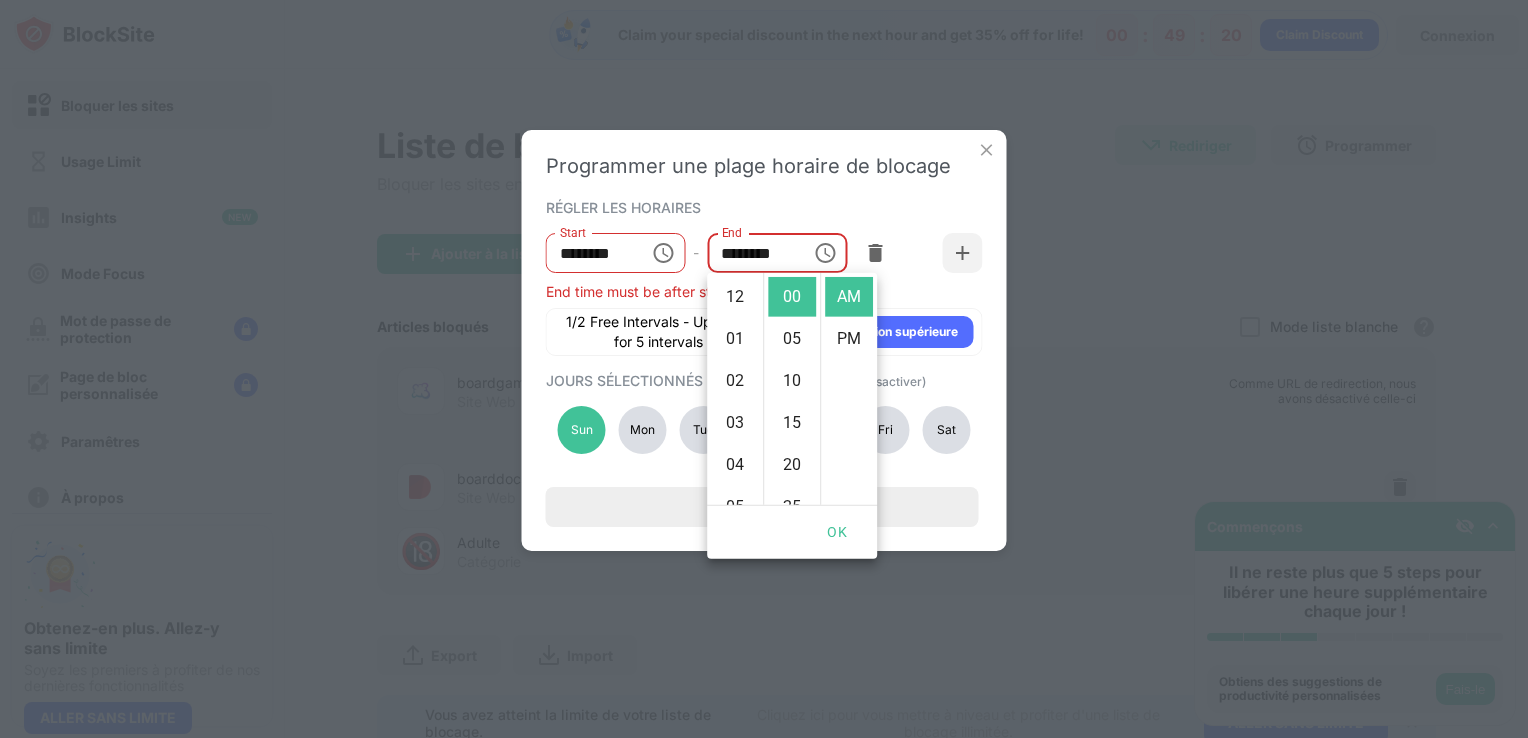 scroll, scrollTop: 378, scrollLeft: 0, axis: vertical 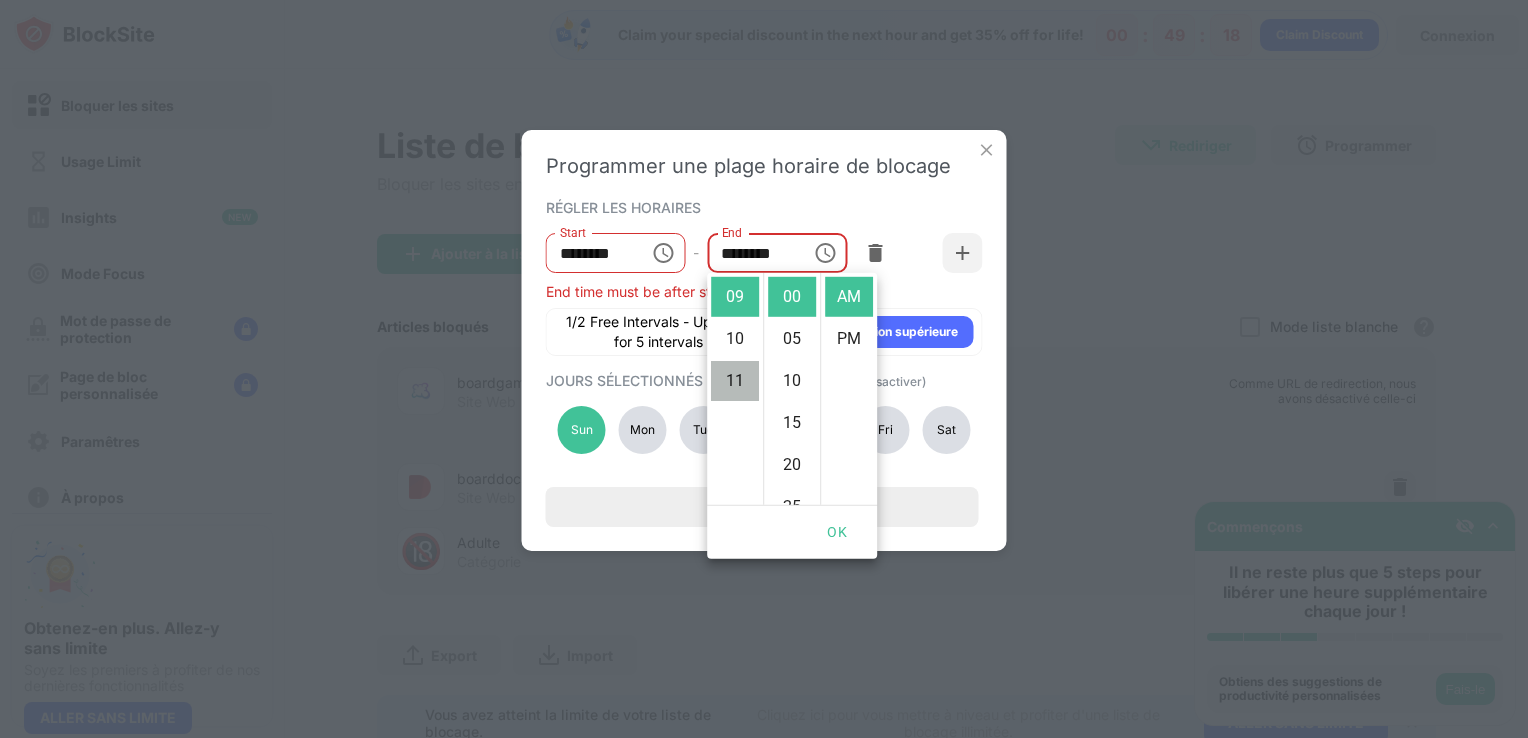 click on "11" at bounding box center (735, 381) 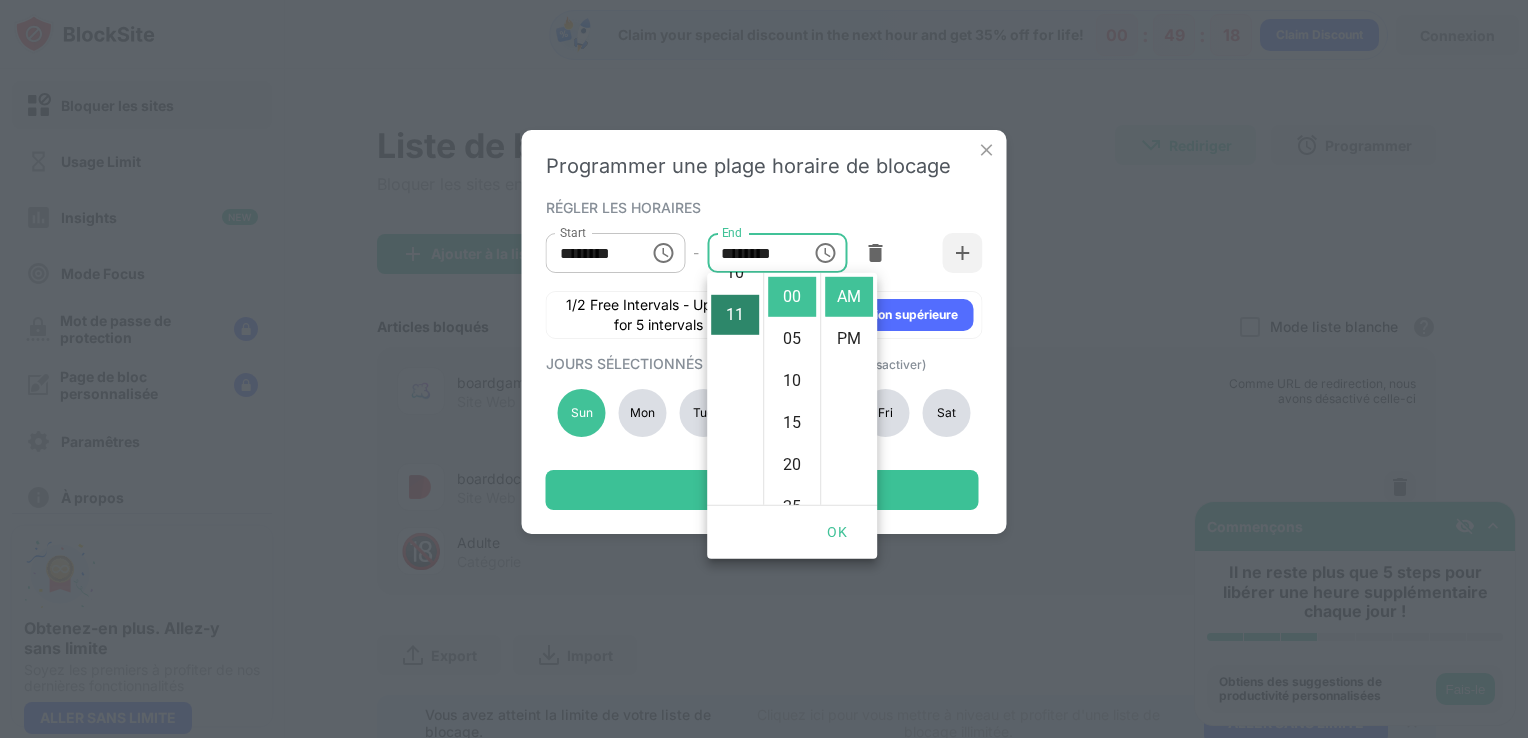 scroll, scrollTop: 462, scrollLeft: 0, axis: vertical 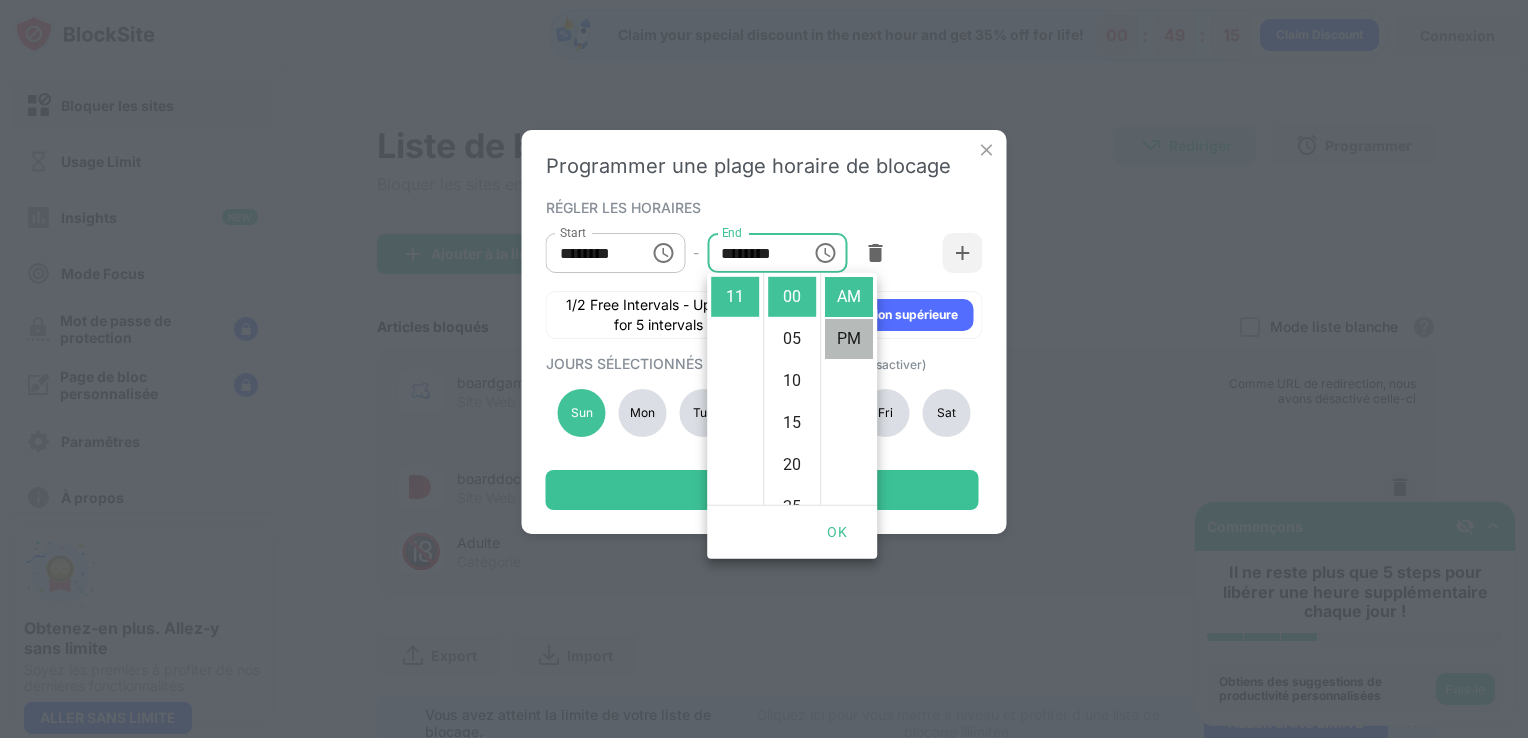 click on "PM" at bounding box center [849, 339] 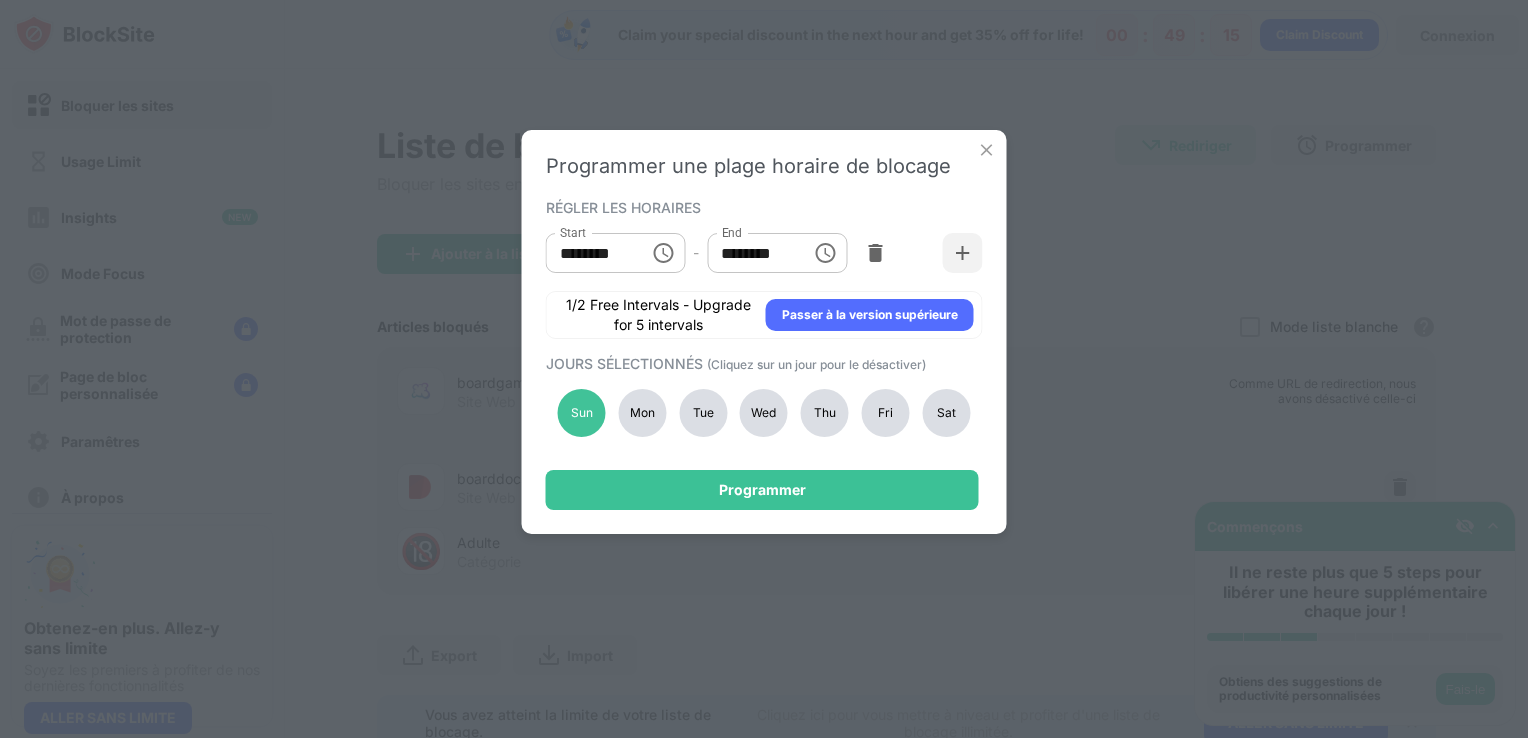 scroll, scrollTop: 42, scrollLeft: 0, axis: vertical 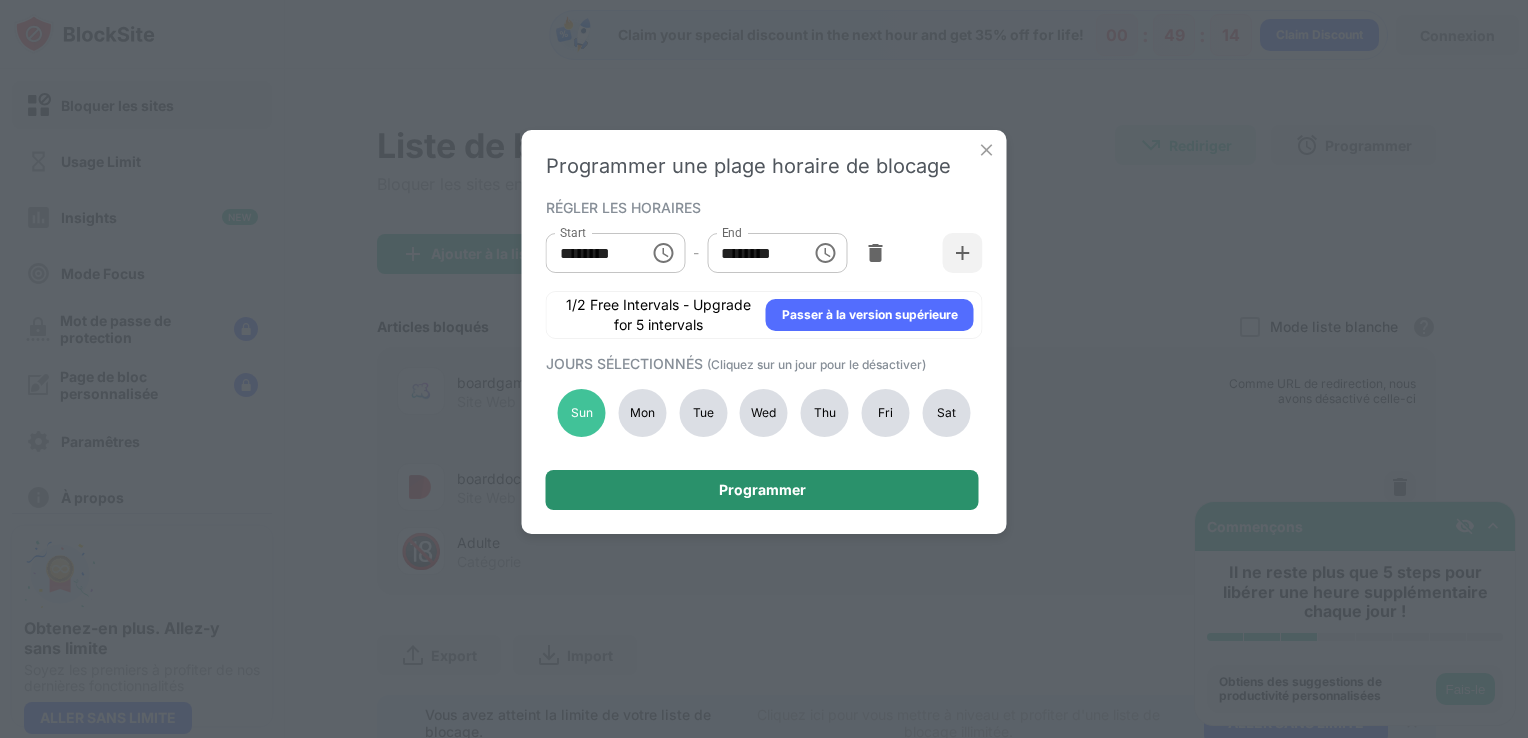 click on "Programmer" at bounding box center (762, 490) 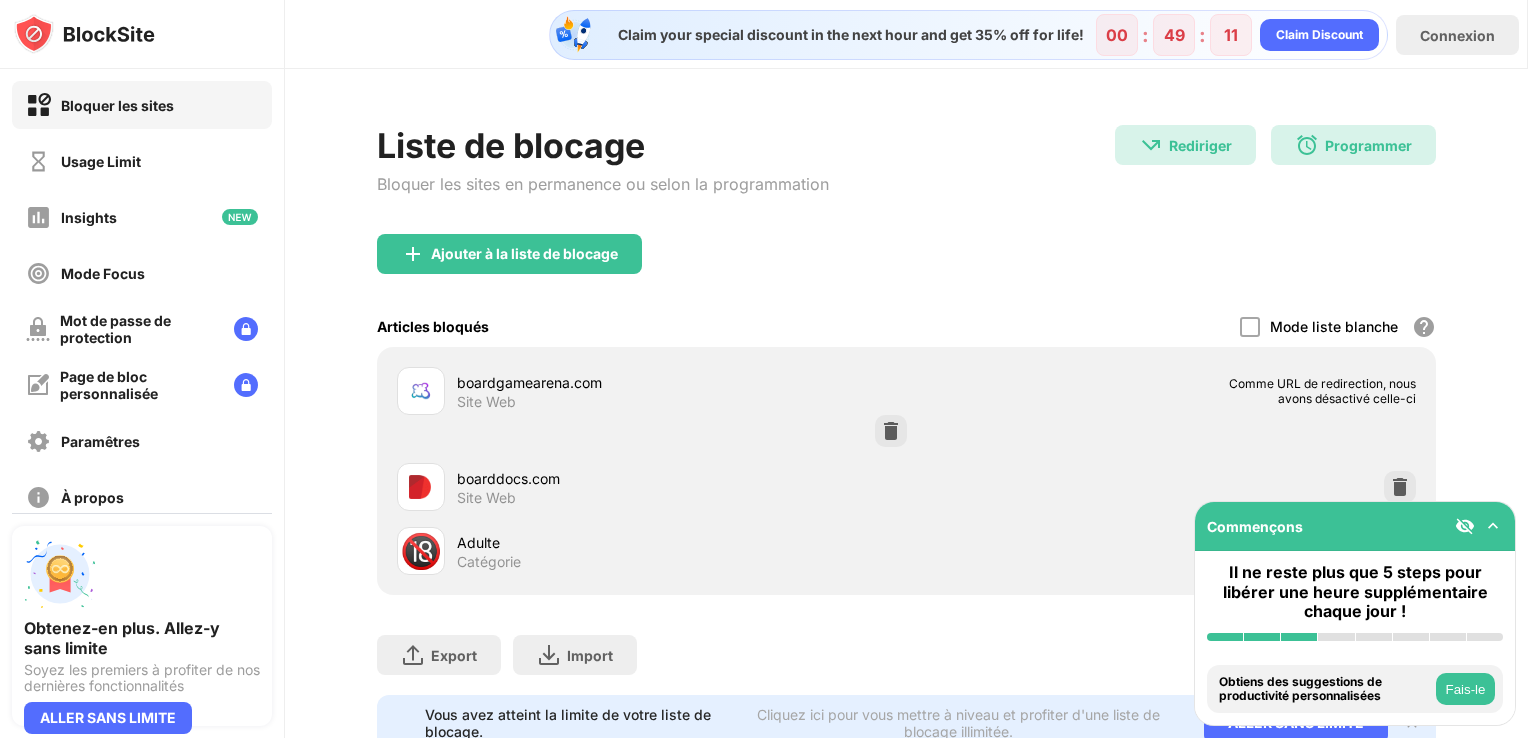 scroll, scrollTop: 82, scrollLeft: 0, axis: vertical 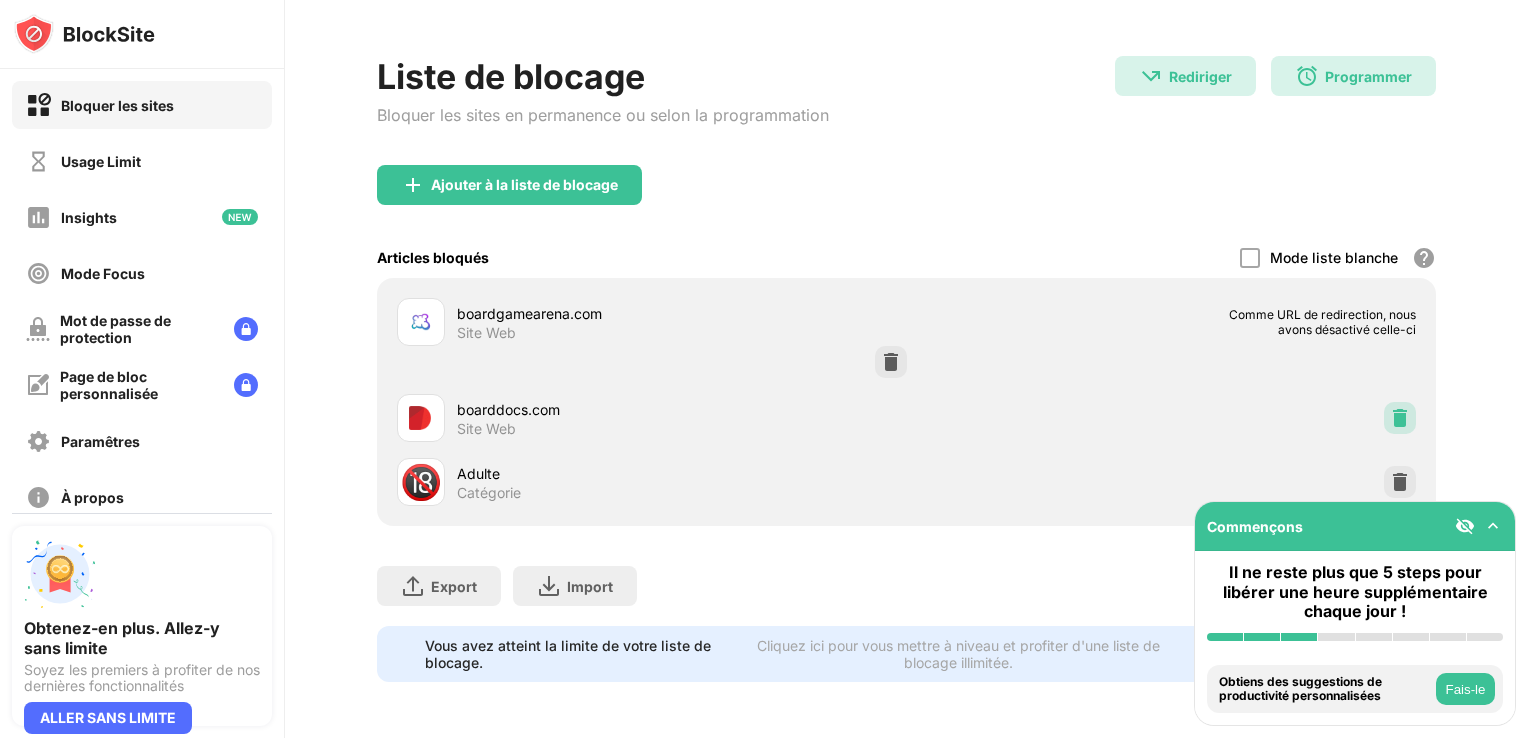 click at bounding box center [1400, 418] 